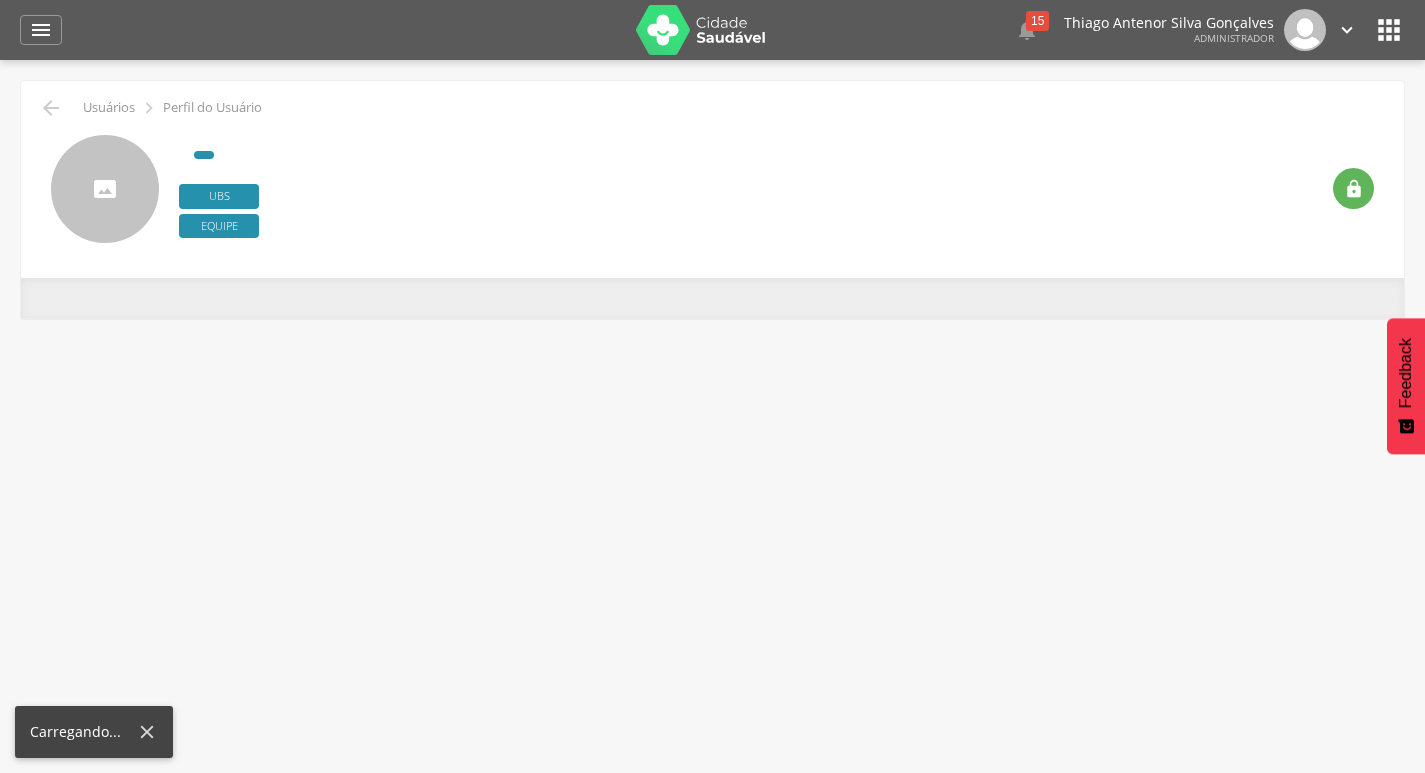 scroll, scrollTop: 0, scrollLeft: 0, axis: both 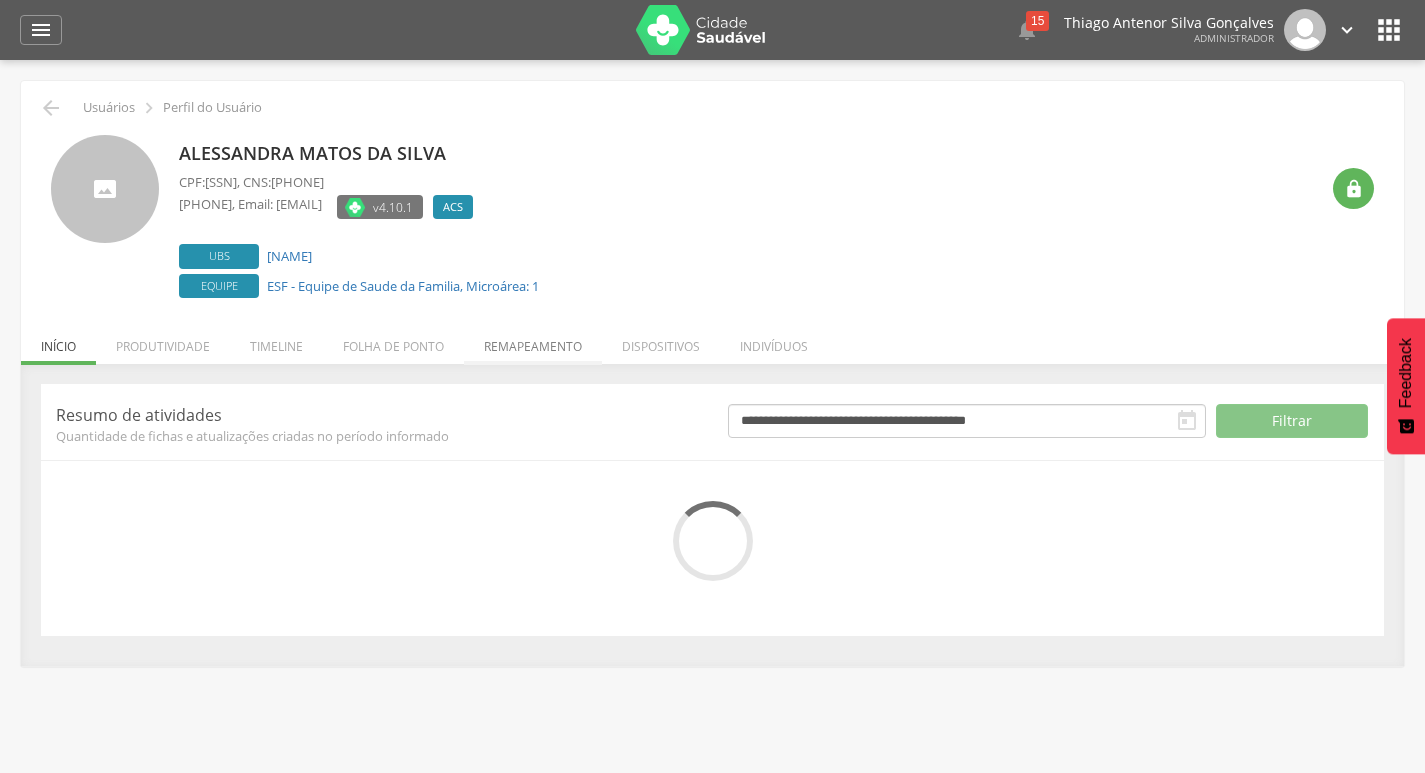 click on "Remapeamento" at bounding box center (533, 341) 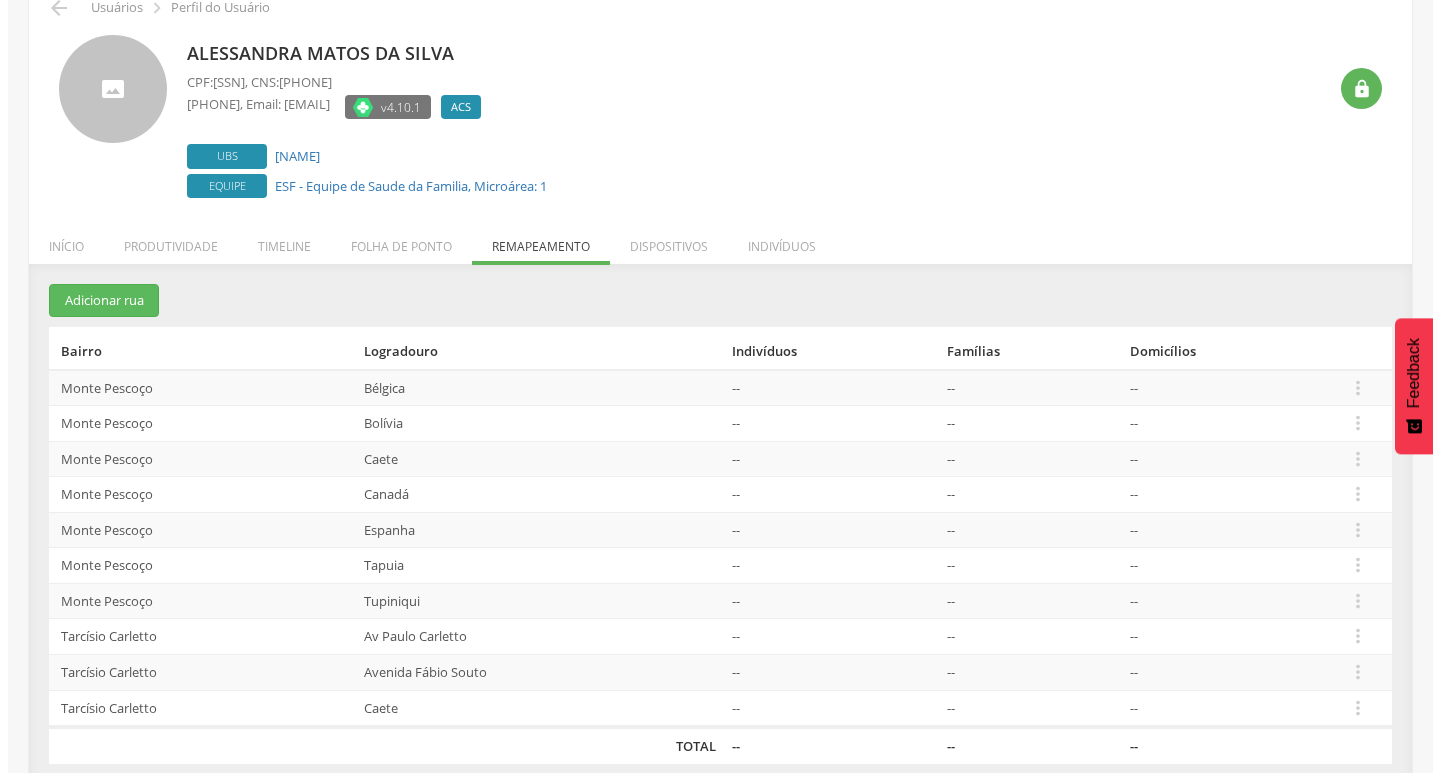 scroll, scrollTop: 122, scrollLeft: 0, axis: vertical 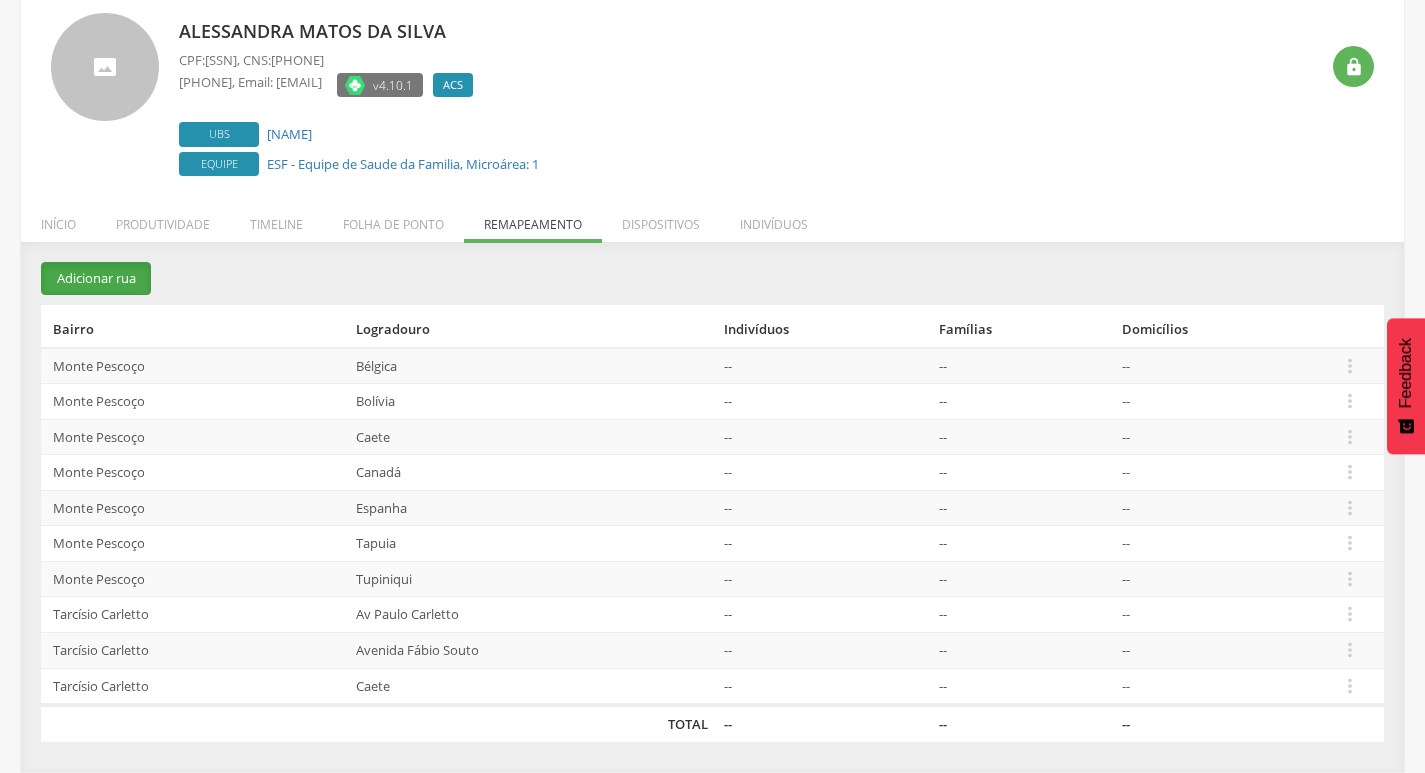 click on "Adicionar rua" at bounding box center [96, 278] 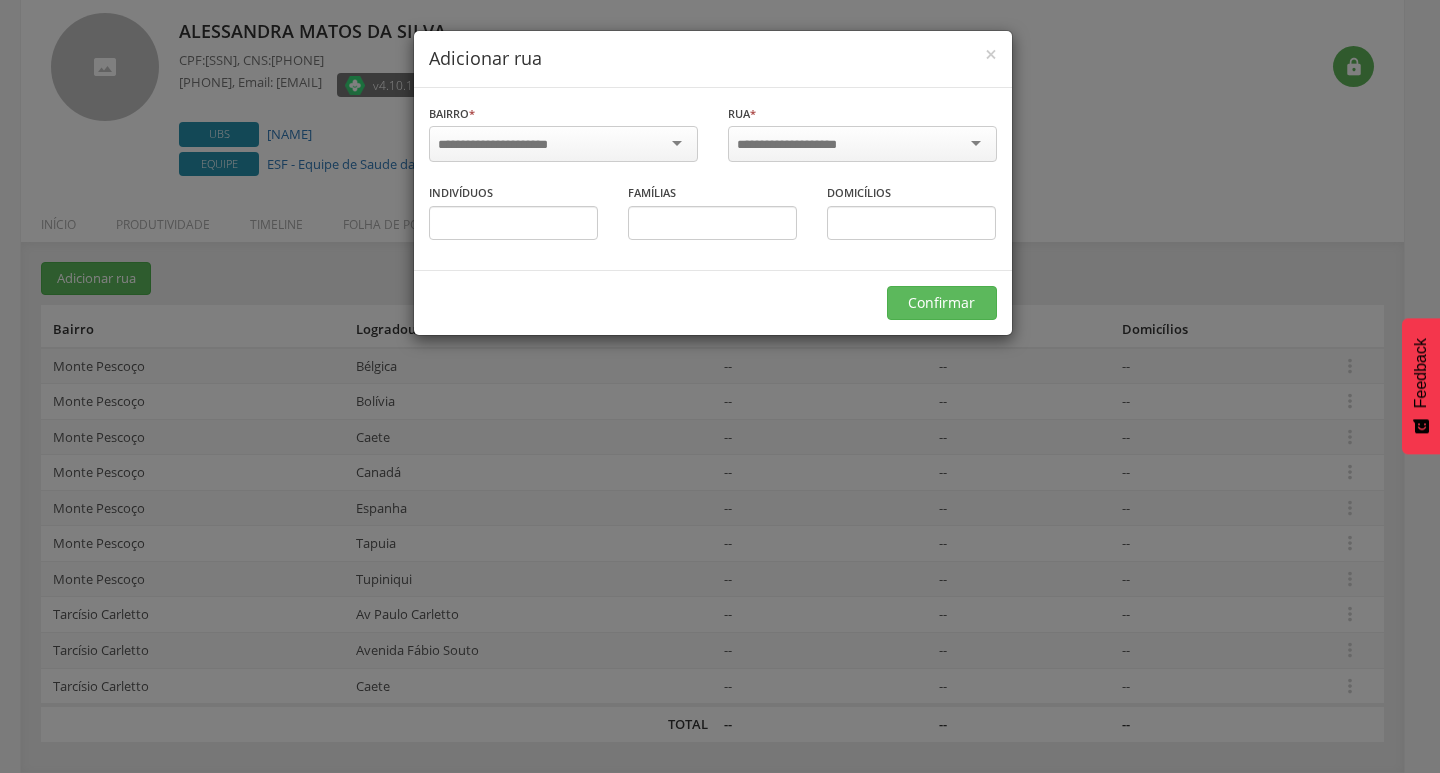 click at bounding box center (506, 145) 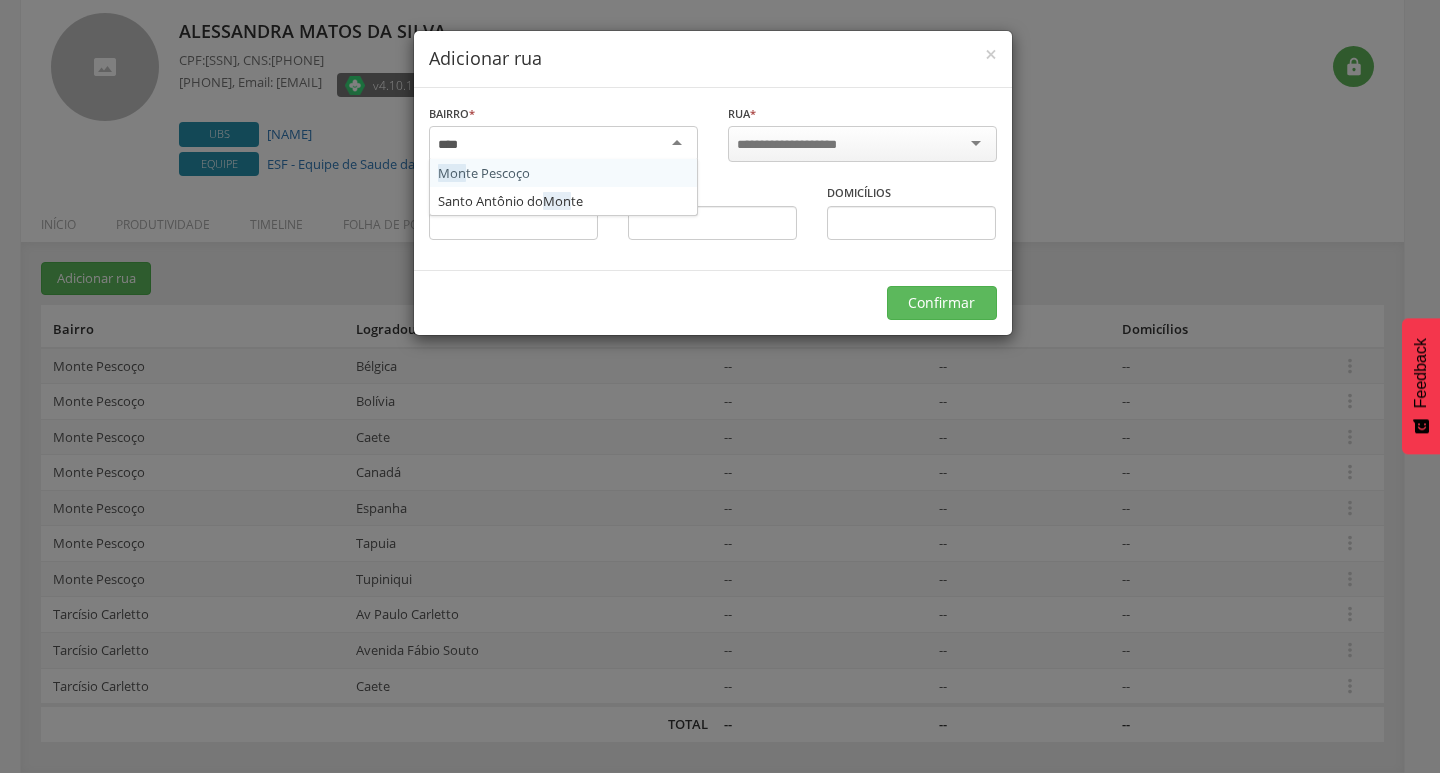 type on "*****" 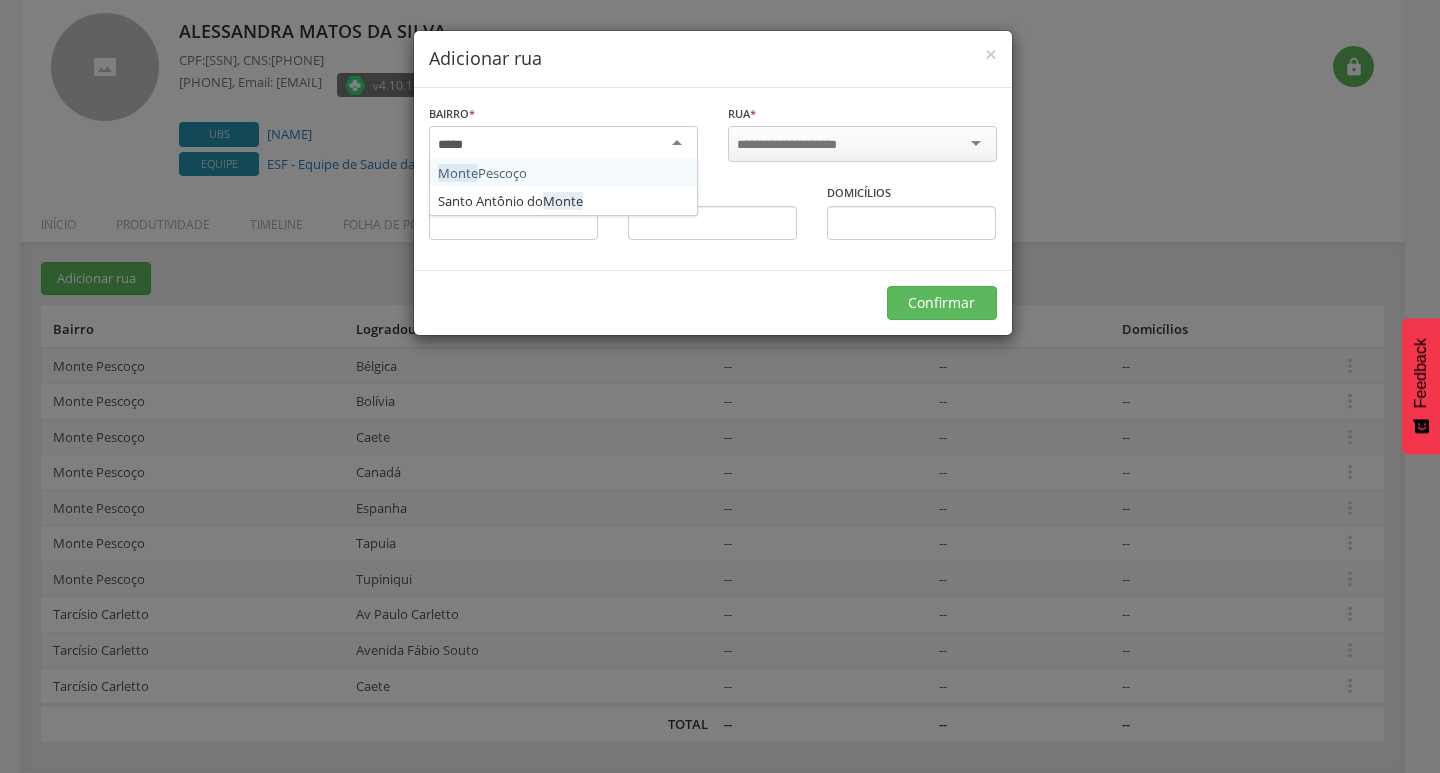 type 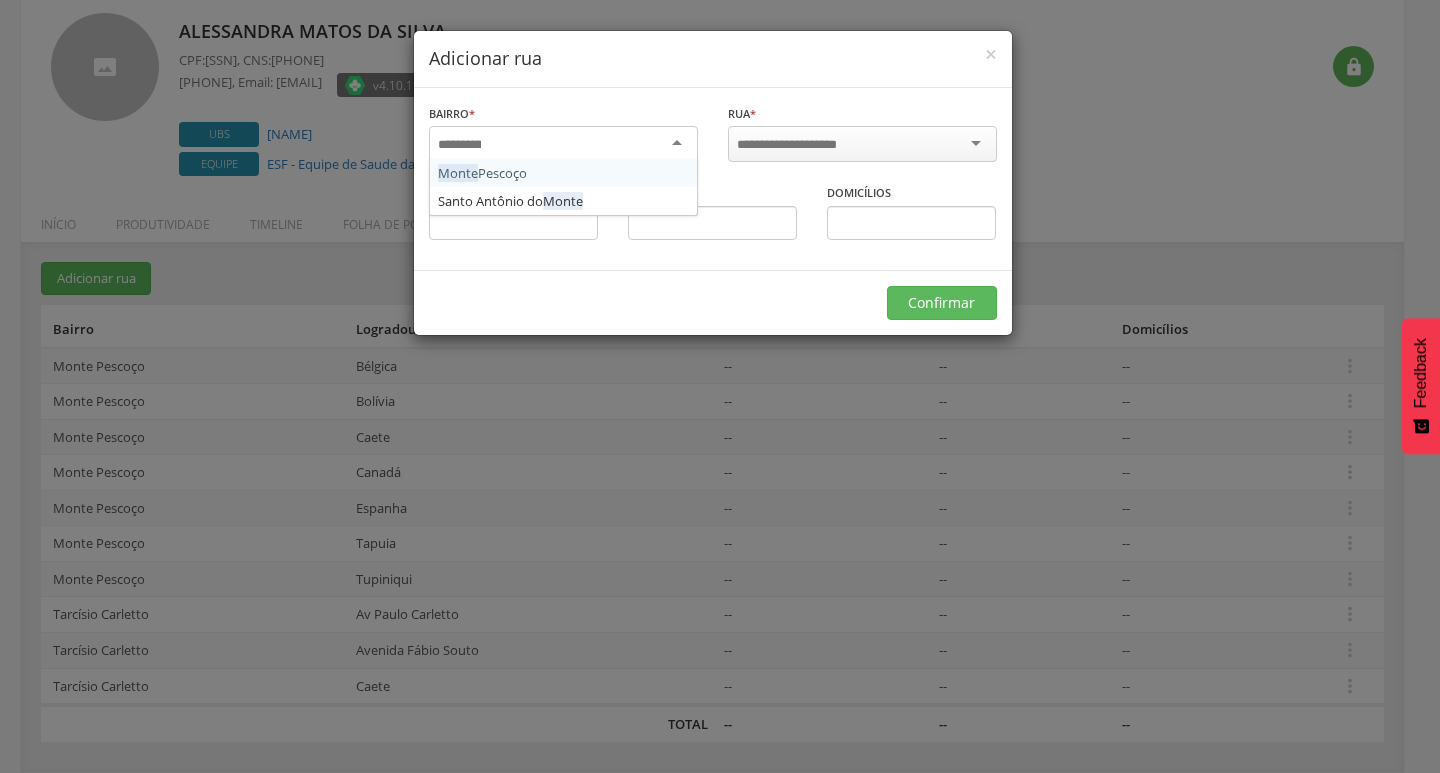 scroll, scrollTop: 0, scrollLeft: 0, axis: both 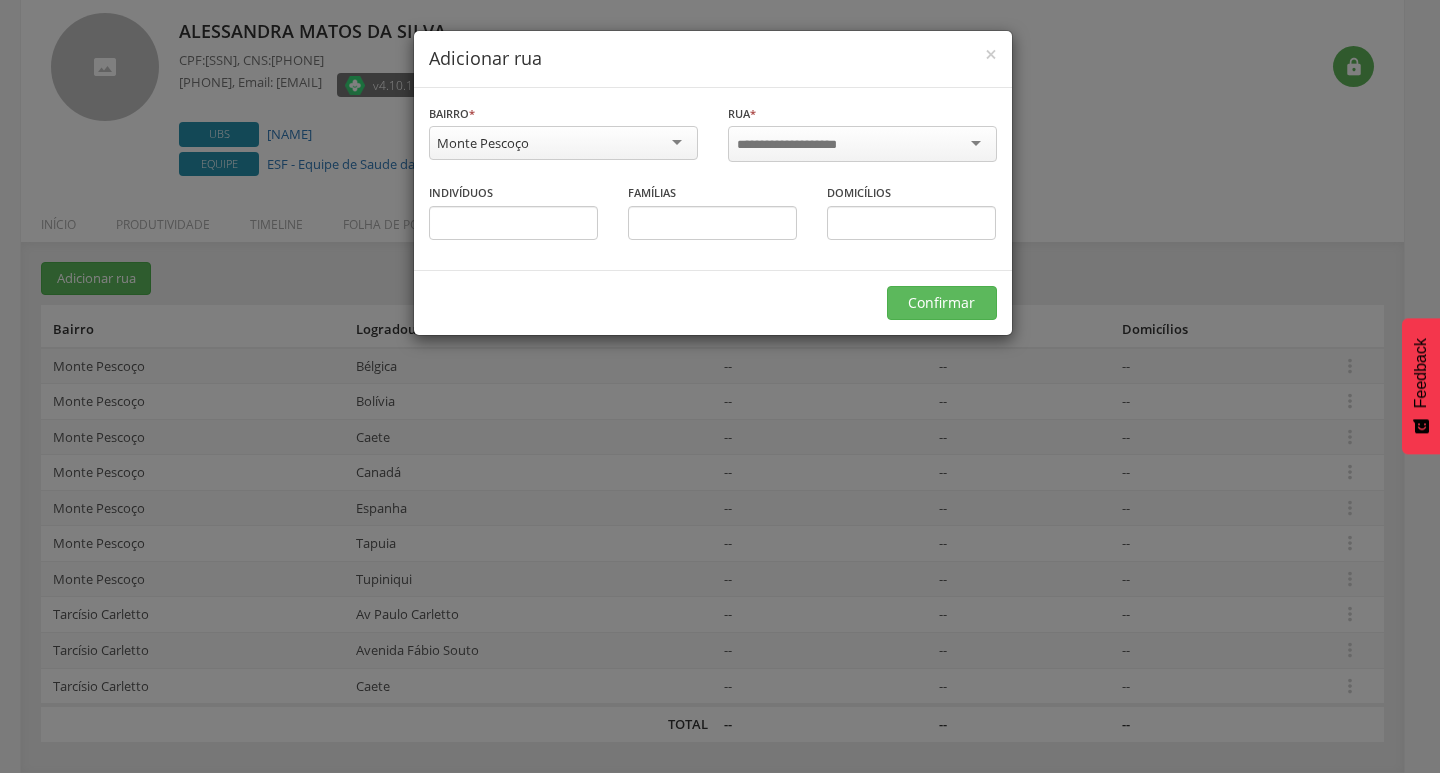 click at bounding box center [800, 145] 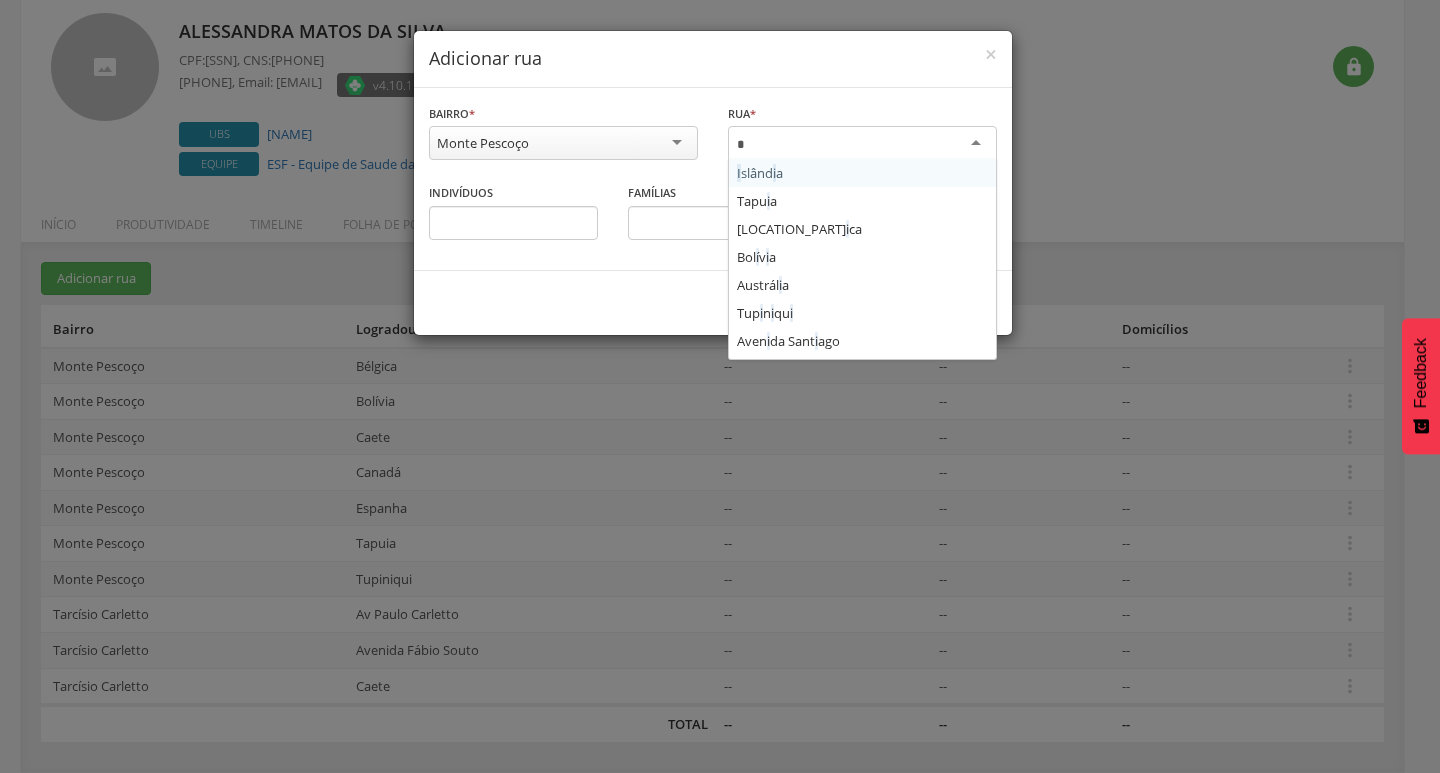 type on "**" 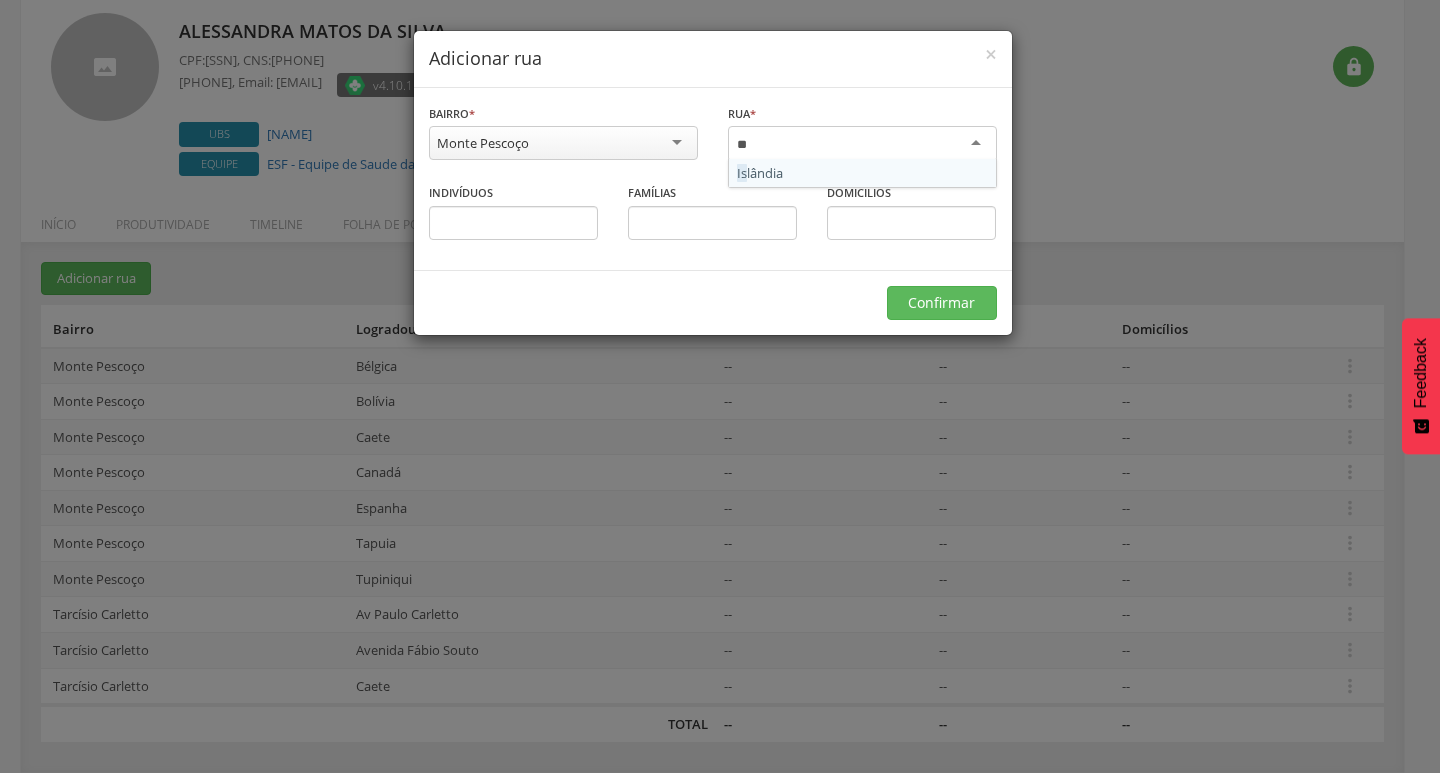 type 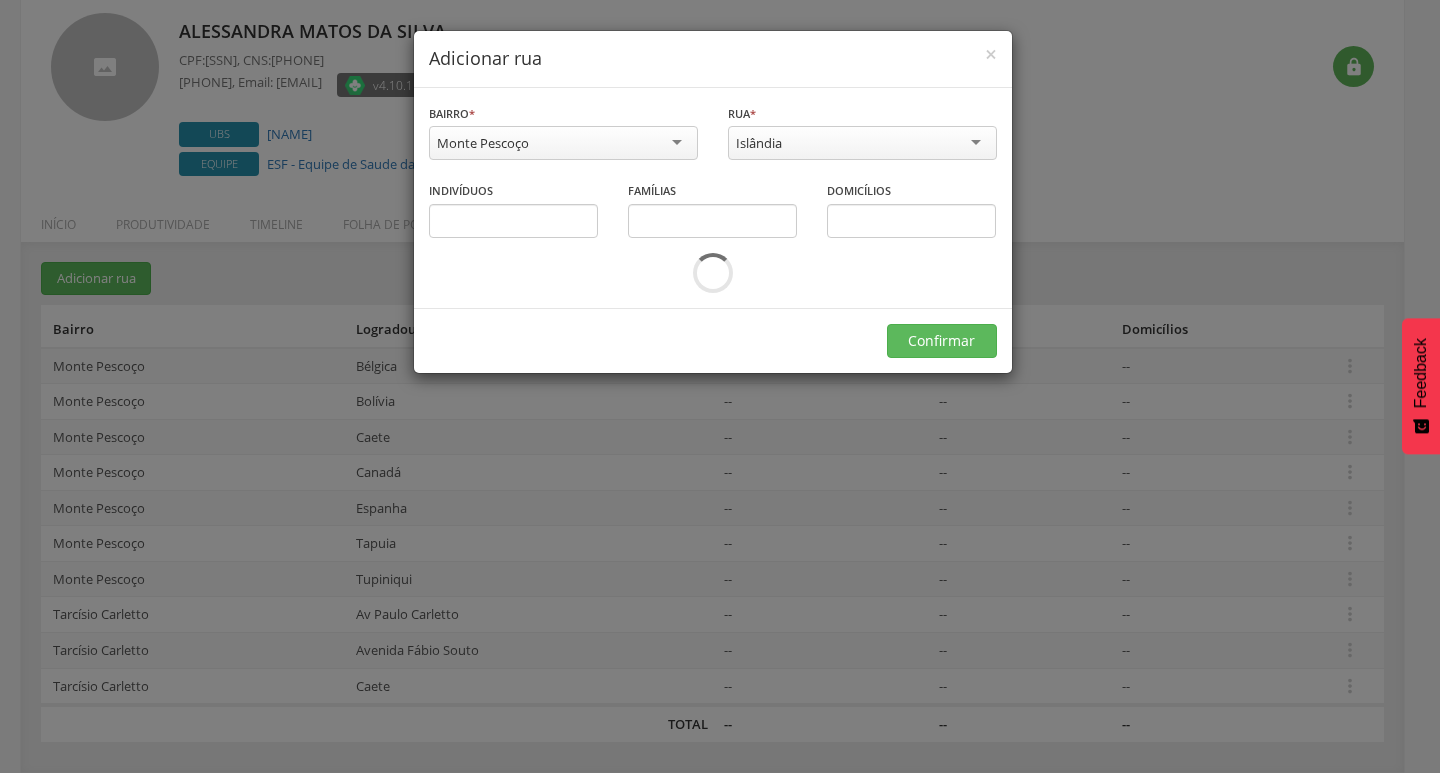 scroll, scrollTop: 0, scrollLeft: 0, axis: both 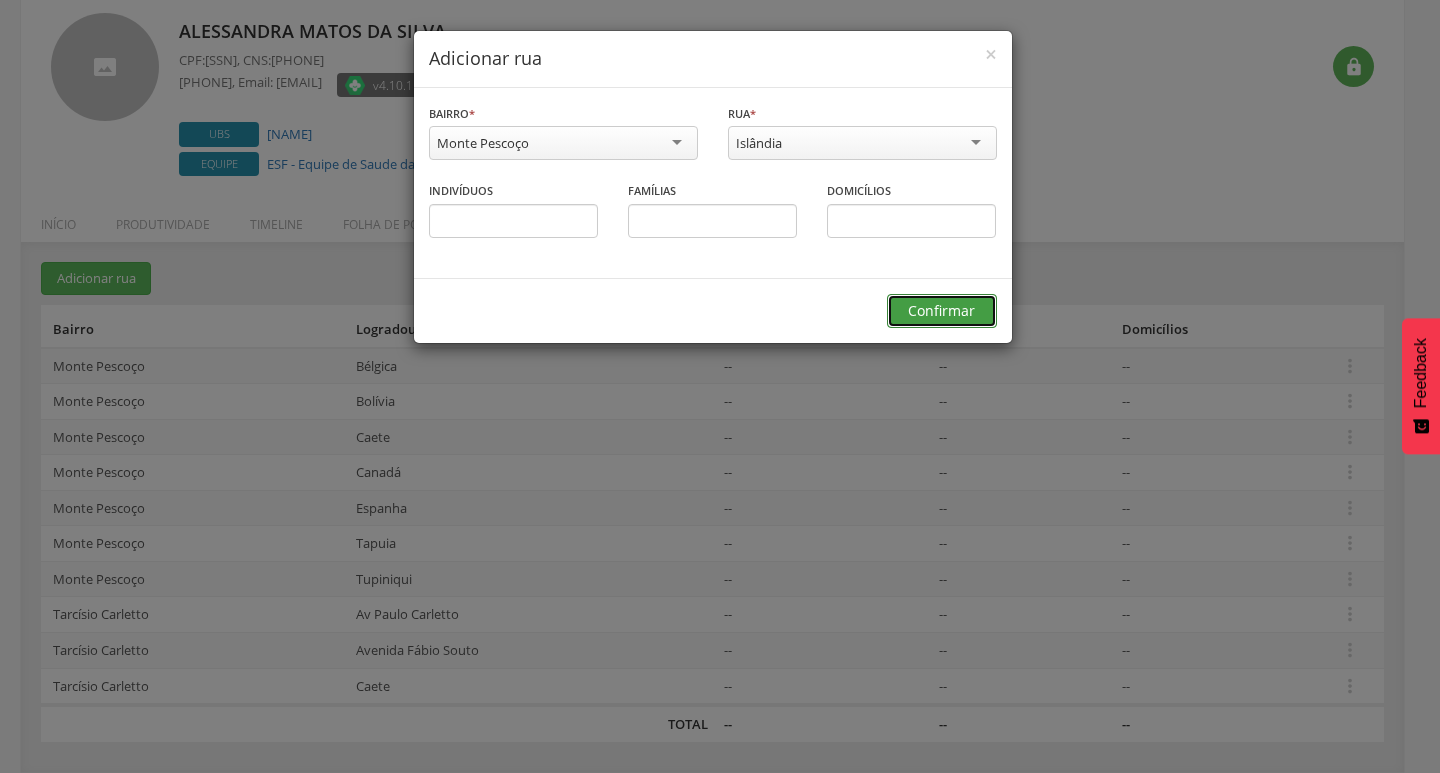 click on "Confirmar" at bounding box center (942, 311) 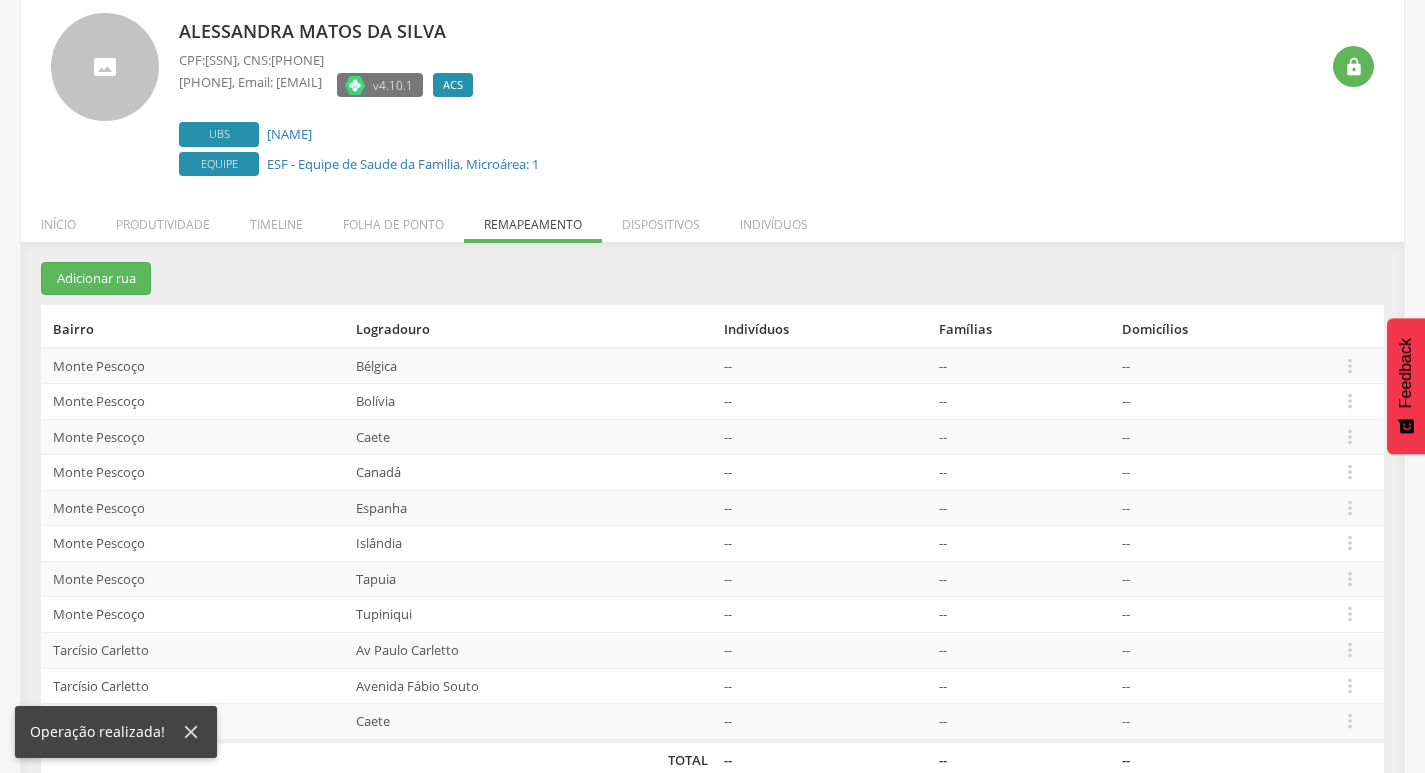 click on "Adicionar rua
Bairro
Logradouro
Indivíduos
Famílias
Domicílios
Monte Pescoço Bélgica -- -- --  Editar Alocar famílias Desalocar famílias Desvincular ACS Monte Pescoço Bolívia -- -- --  Editar Alocar famílias Desalocar famílias Desvincular ACS Monte Pescoço Caete -- -- --  Editar Alocar famílias Desalocar famílias Desvincular ACS Monte Pescoço Canadá -- -- --  Editar Alocar famílias Desalocar famílias Desvincular ACS Monte Pescoço Espanha -- -- --  Editar Alocar famílias Desalocar famílias Desvincular ACS Monte Pescoço Islândia -- -- --  Editar Alocar famílias Desalocar famílias Desvincular ACS Monte Pescoço Tapuia -- -- --  Editar Alocar famílias Desalocar famílias Desvincular ACS Monte Pescoço Tupiniqui -- -- --  Editar Alocar famílias Desalocar famílias Desvincular ACS Tarcísio Carletto Av Paulo Carletto -- -- --  Editar Alocar famílias Desalocar famílias Desvincular ACS -- -- --" at bounding box center [712, 519] 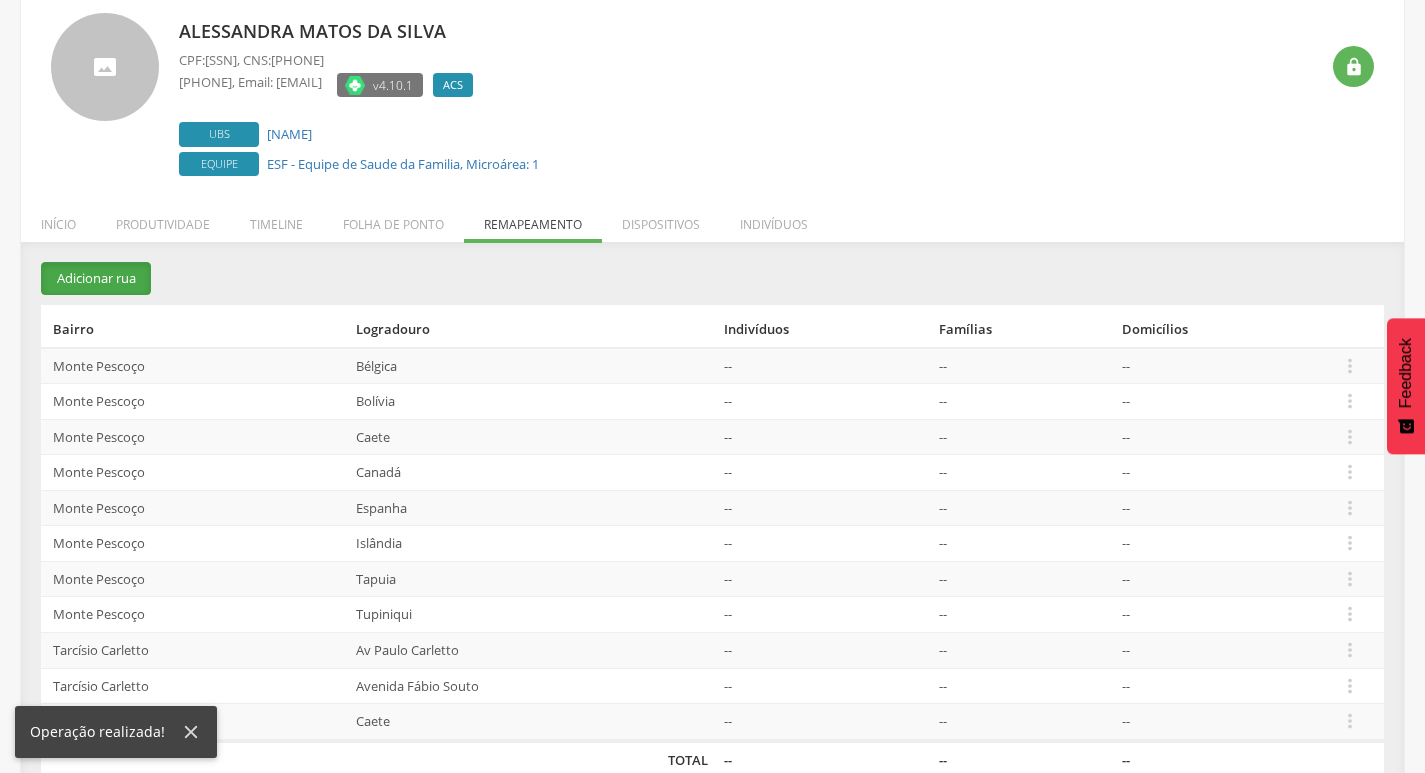 click on "Adicionar rua" at bounding box center (96, 278) 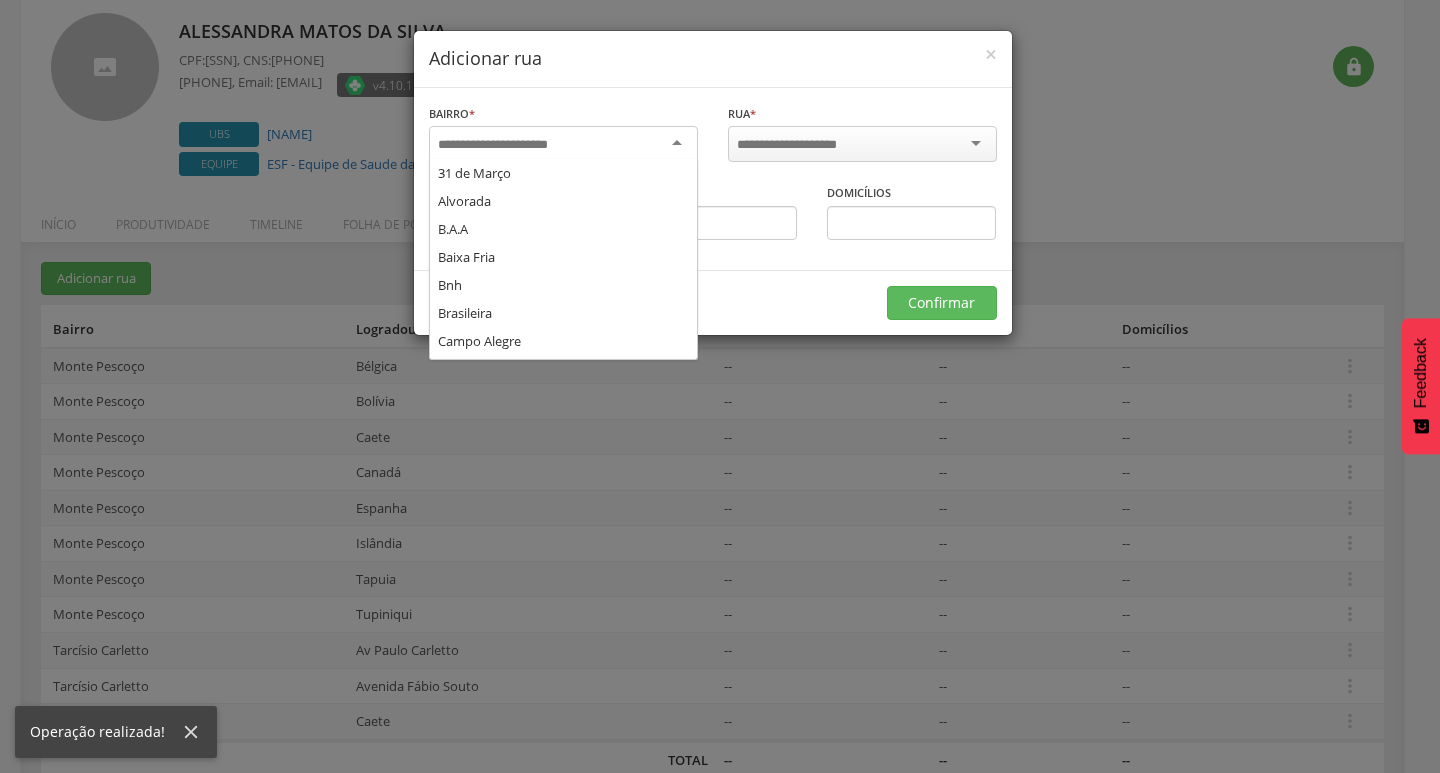 click at bounding box center [506, 145] 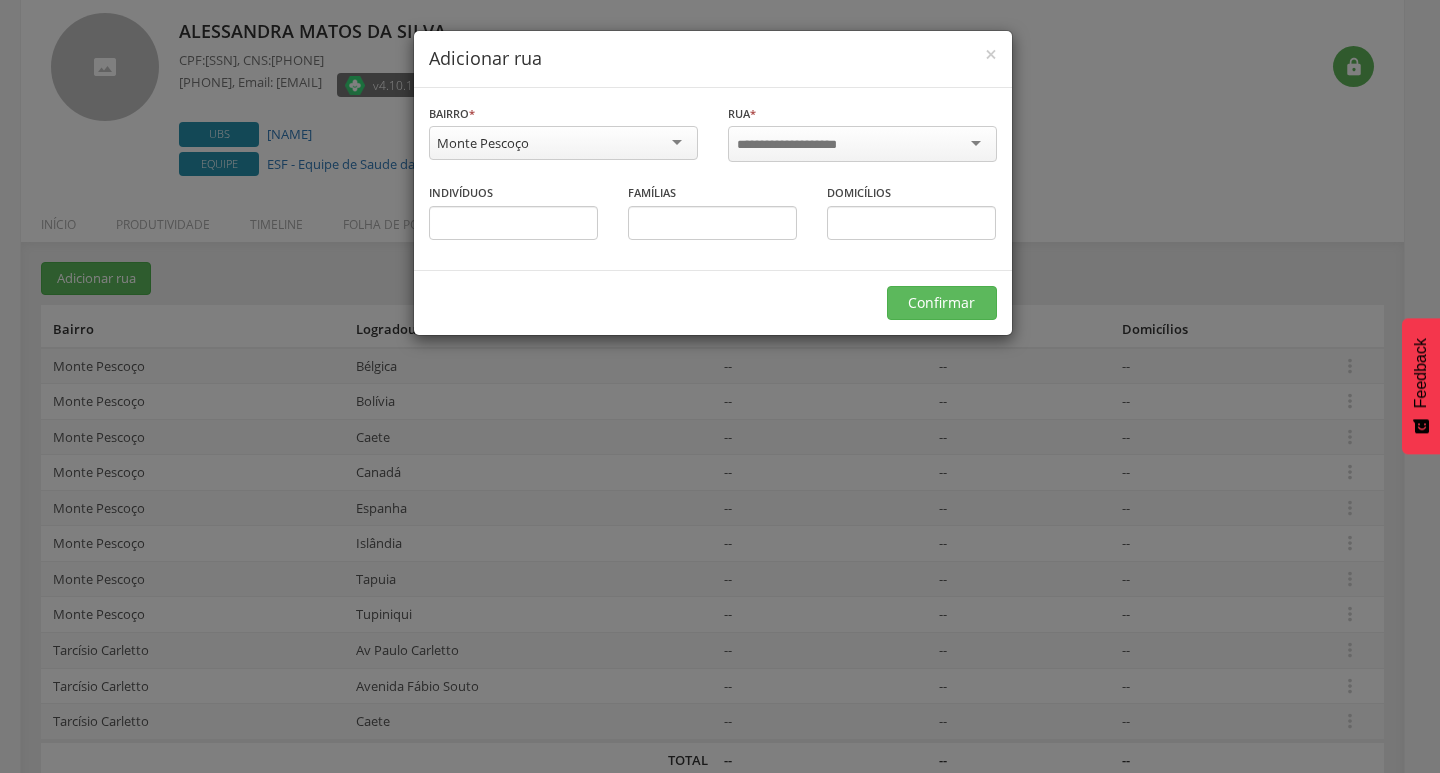 click at bounding box center (862, 144) 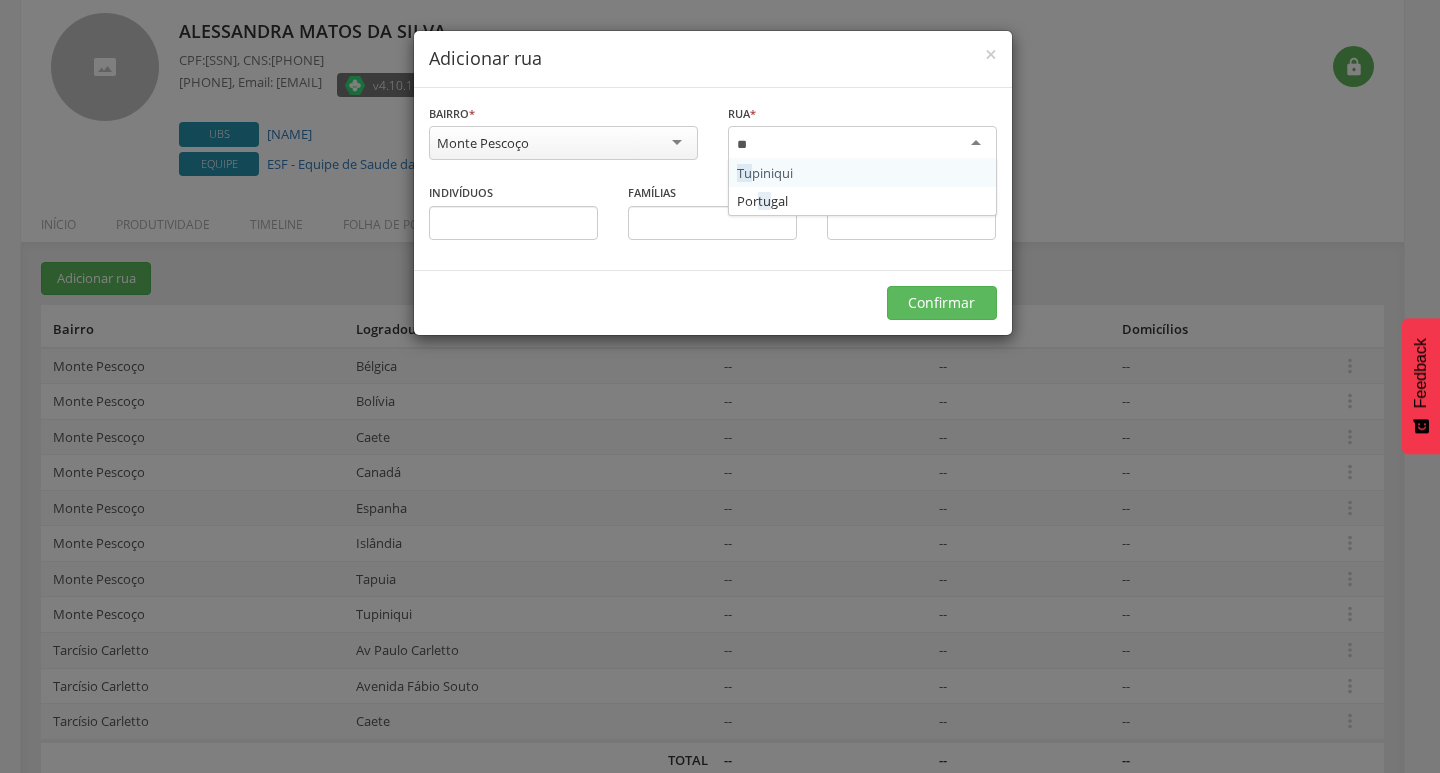 scroll, scrollTop: 0, scrollLeft: 0, axis: both 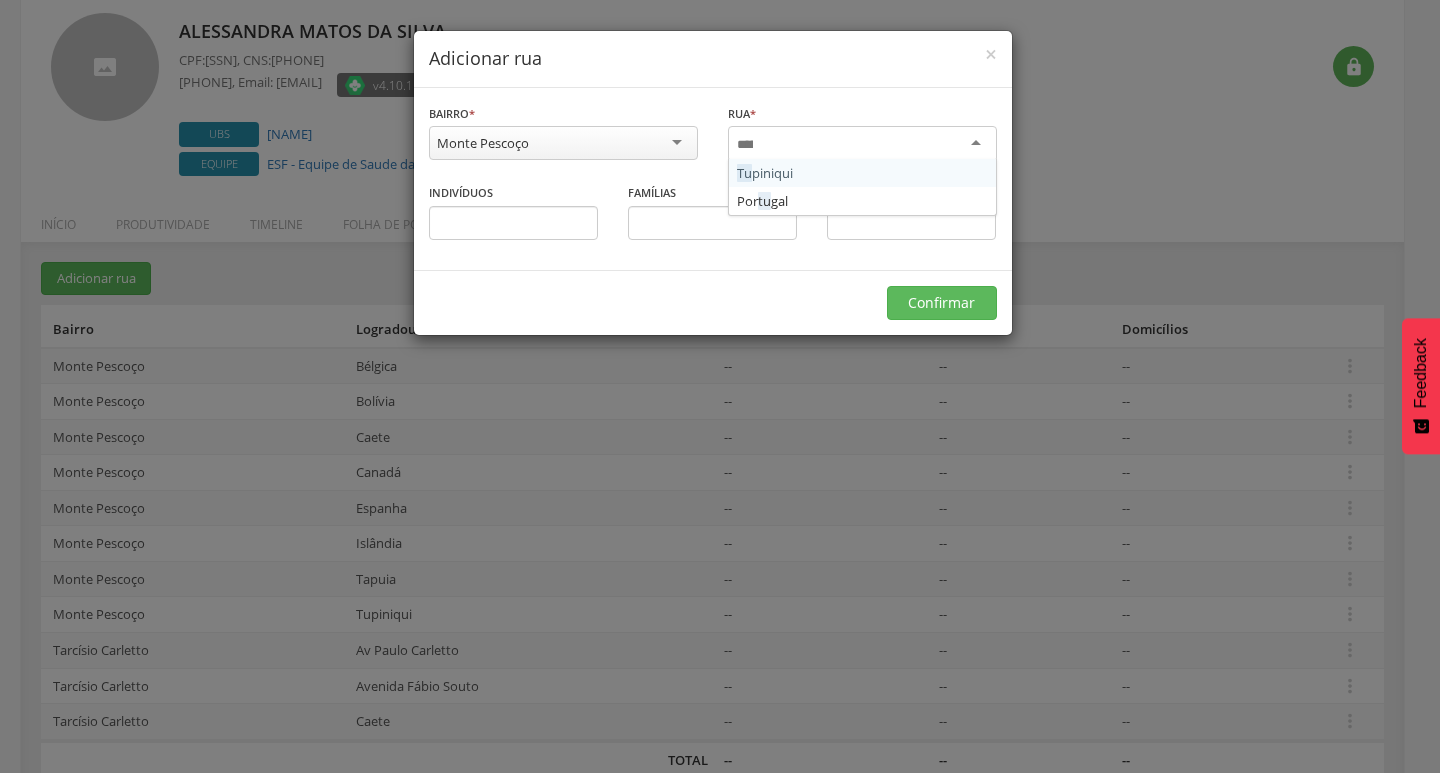 click on "Adicionar rua" at bounding box center [713, 59] 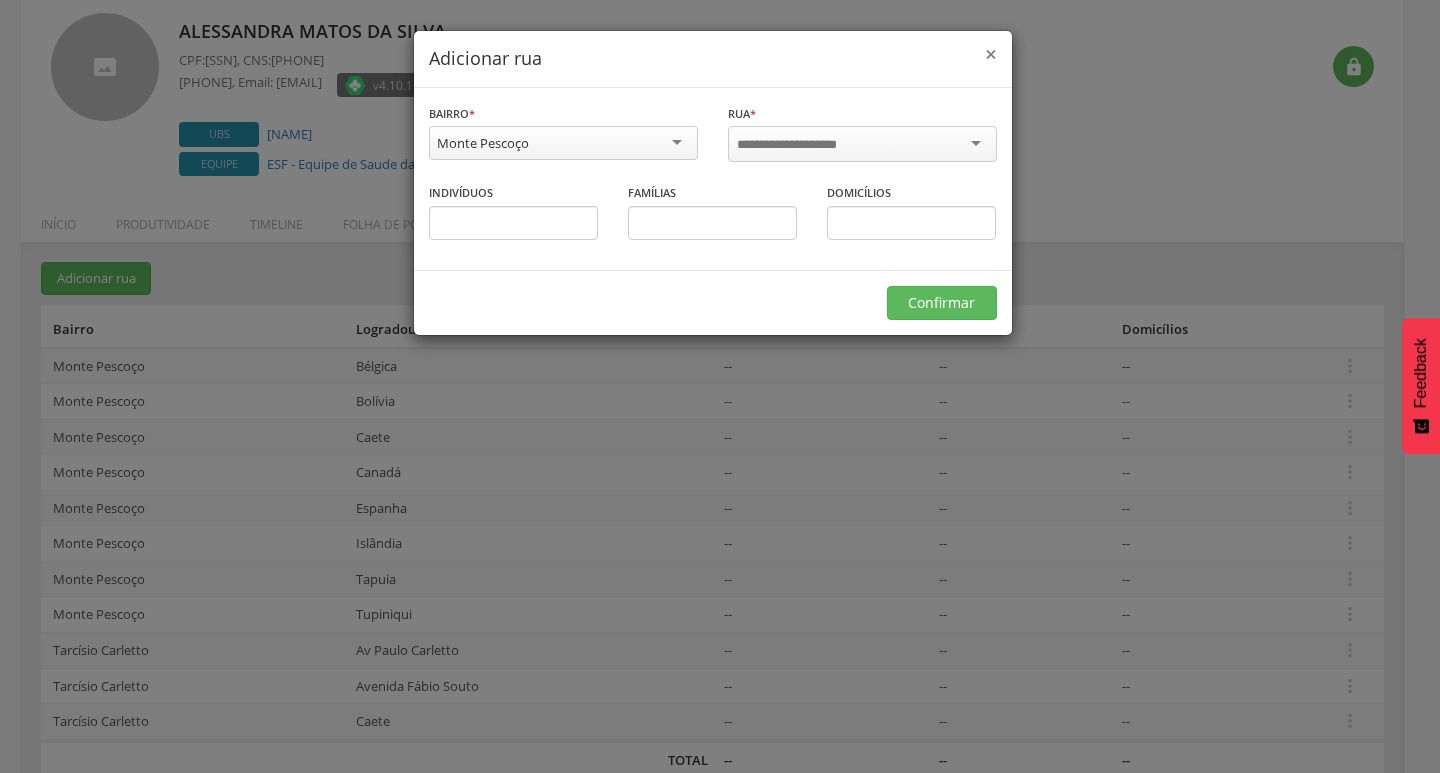 click on "×" at bounding box center [991, 54] 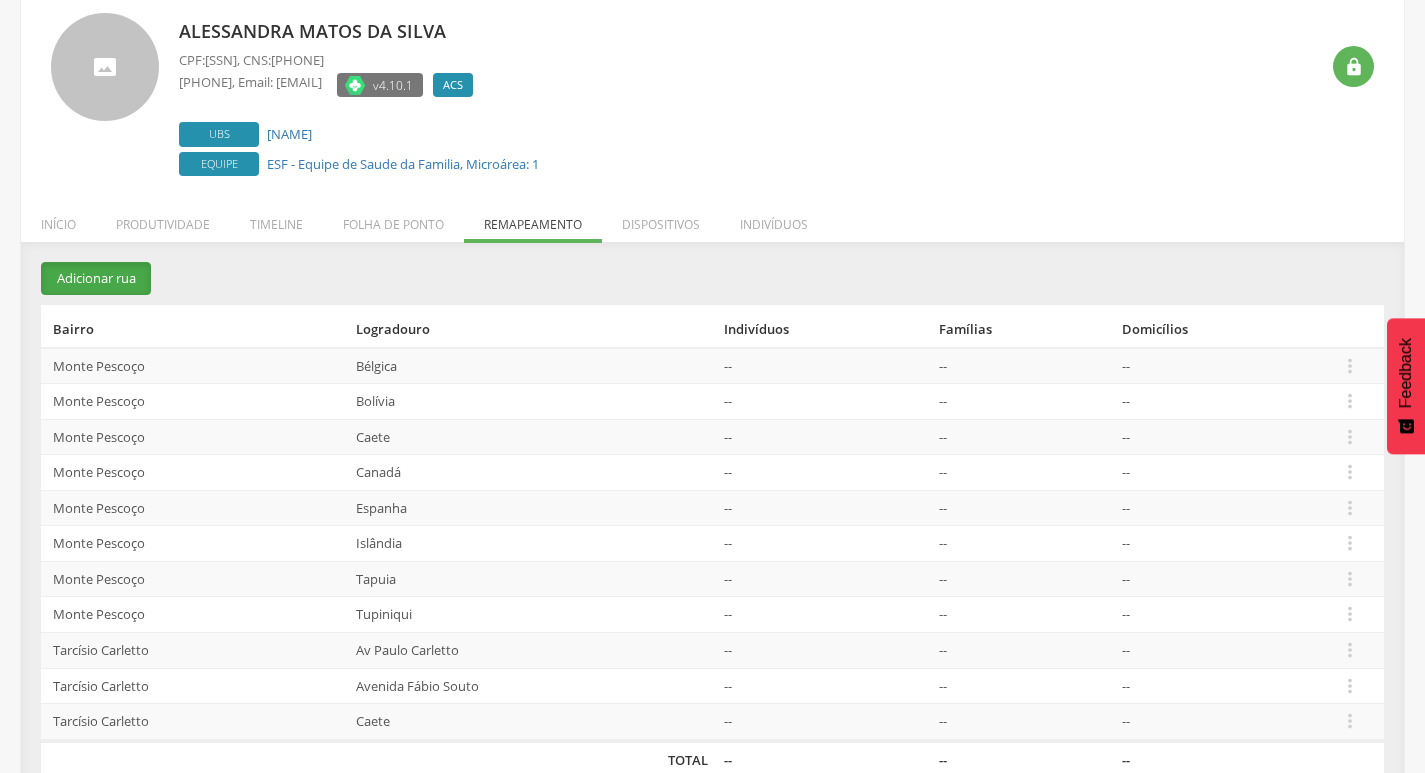 click on "Adicionar rua" at bounding box center (96, 278) 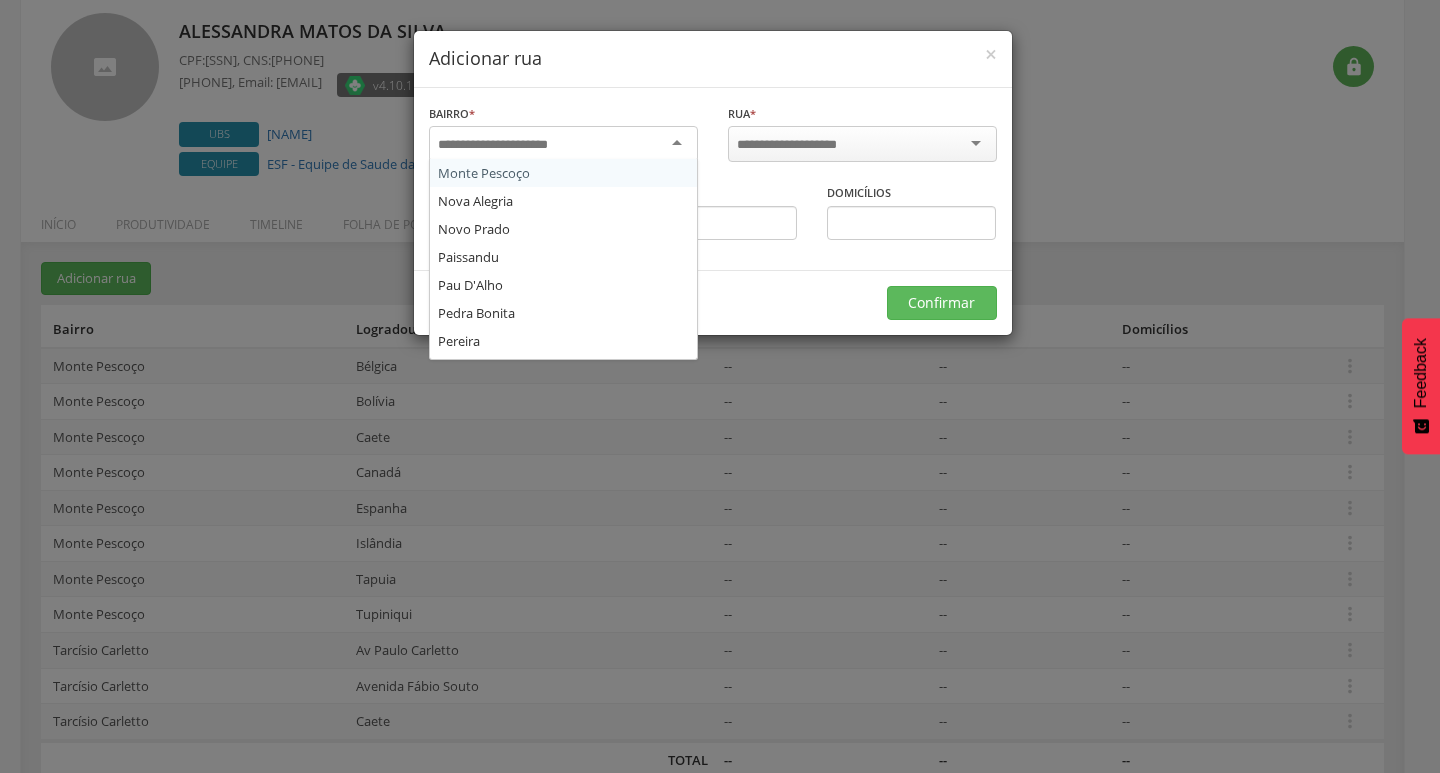 click at bounding box center [506, 145] 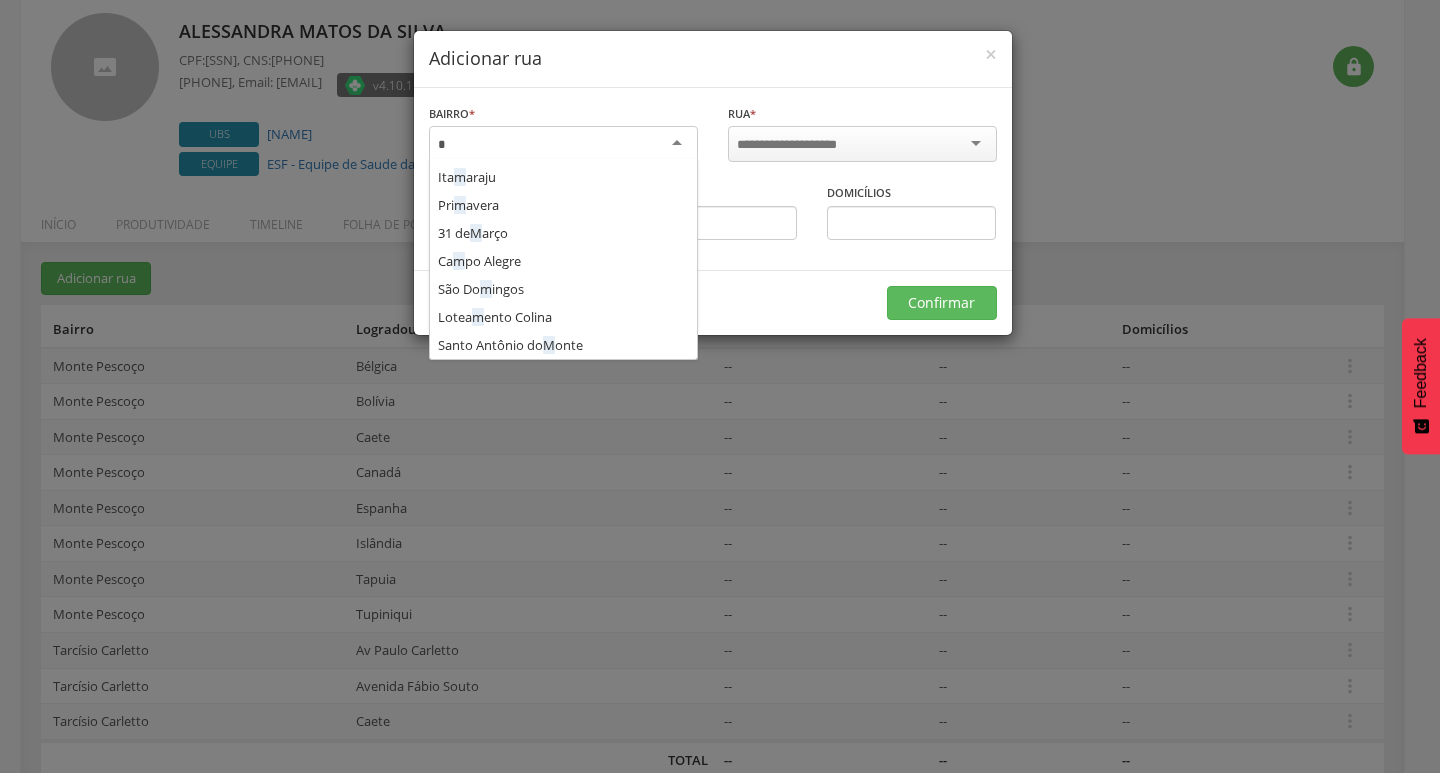 scroll, scrollTop: 56, scrollLeft: 0, axis: vertical 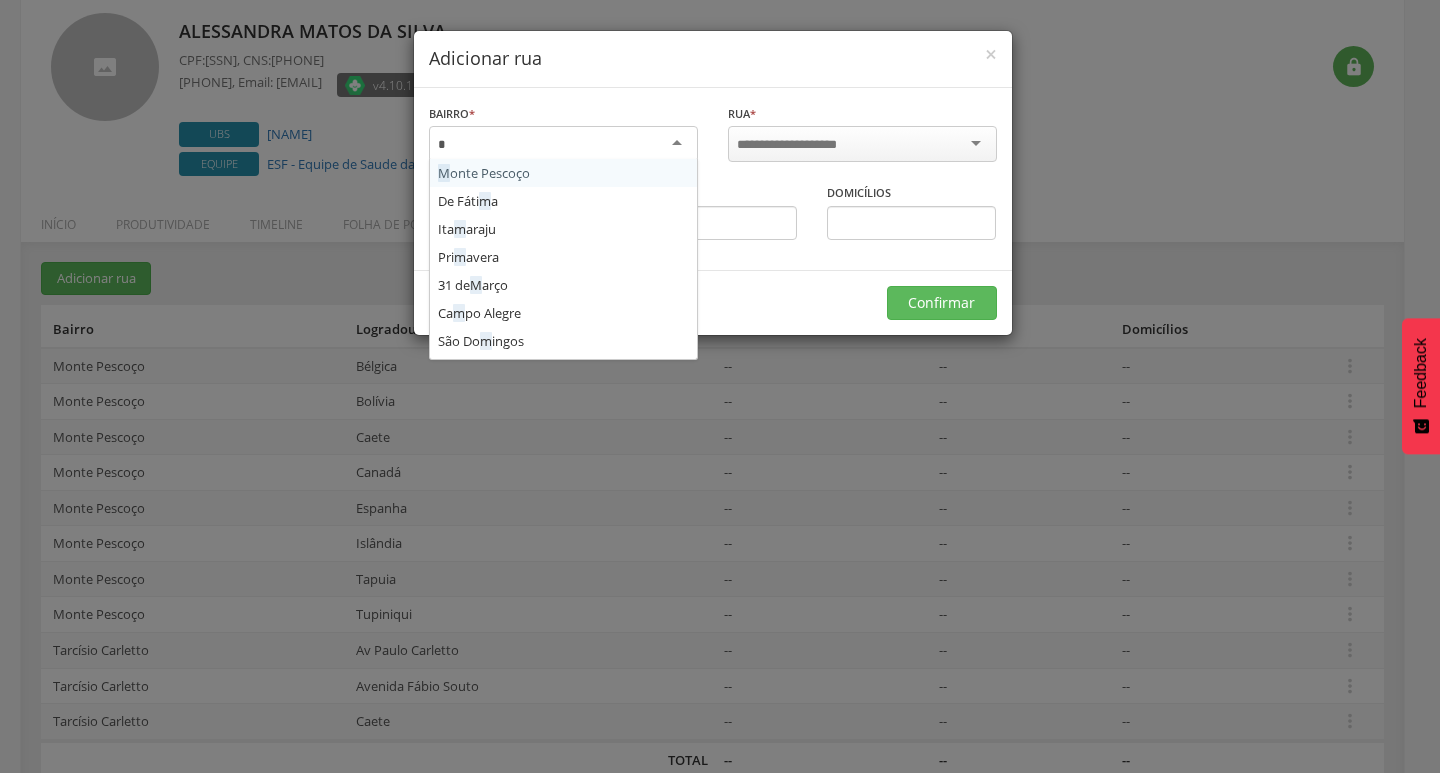 type on "**" 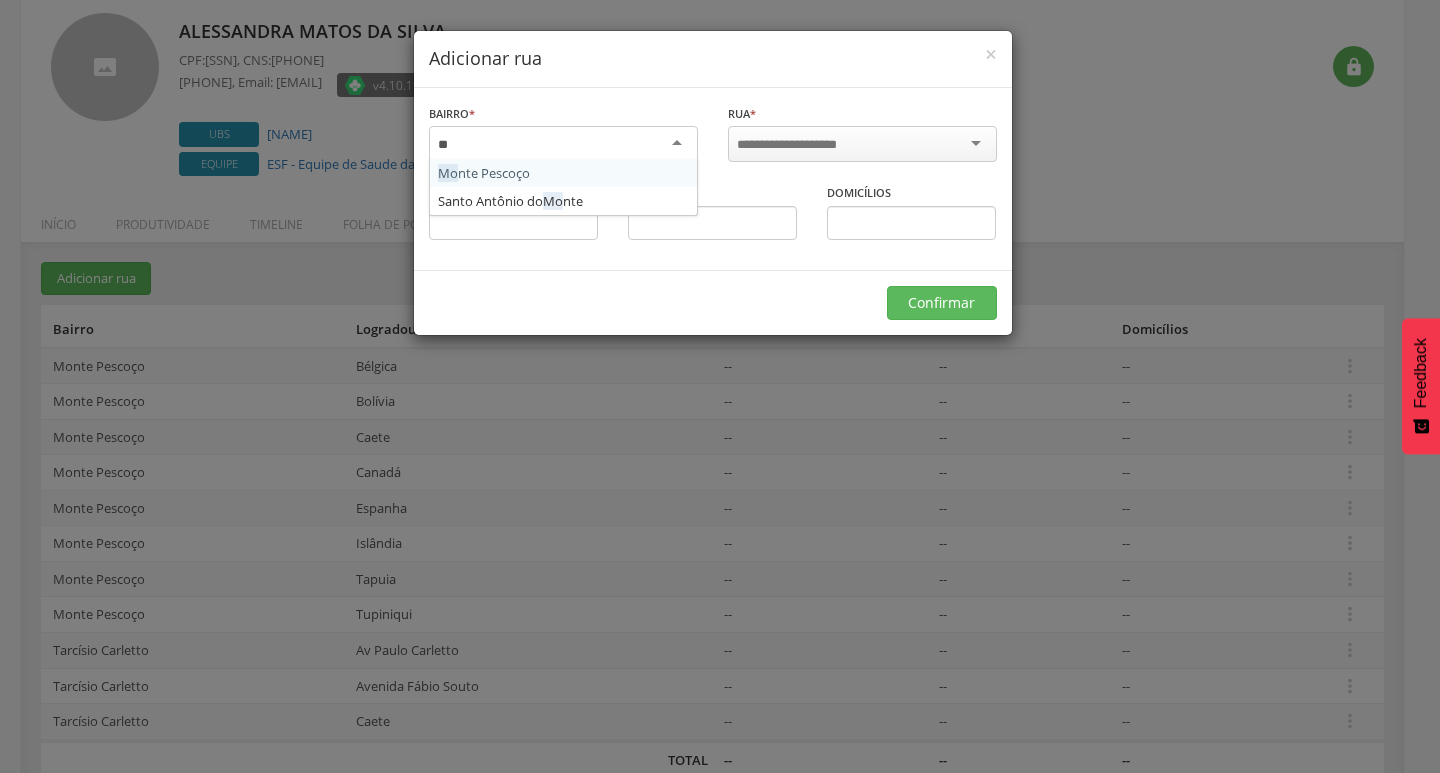 scroll, scrollTop: 0, scrollLeft: 0, axis: both 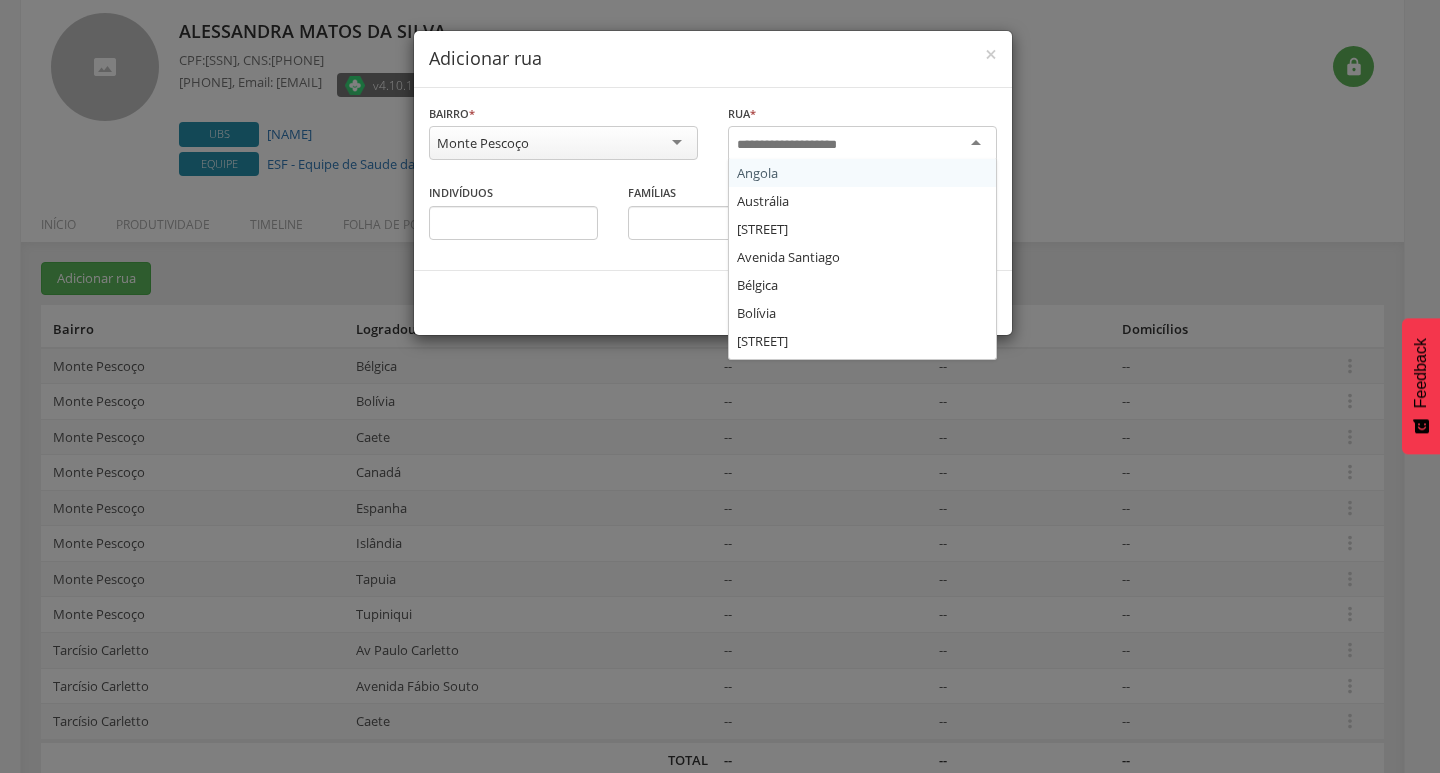 click at bounding box center (800, 145) 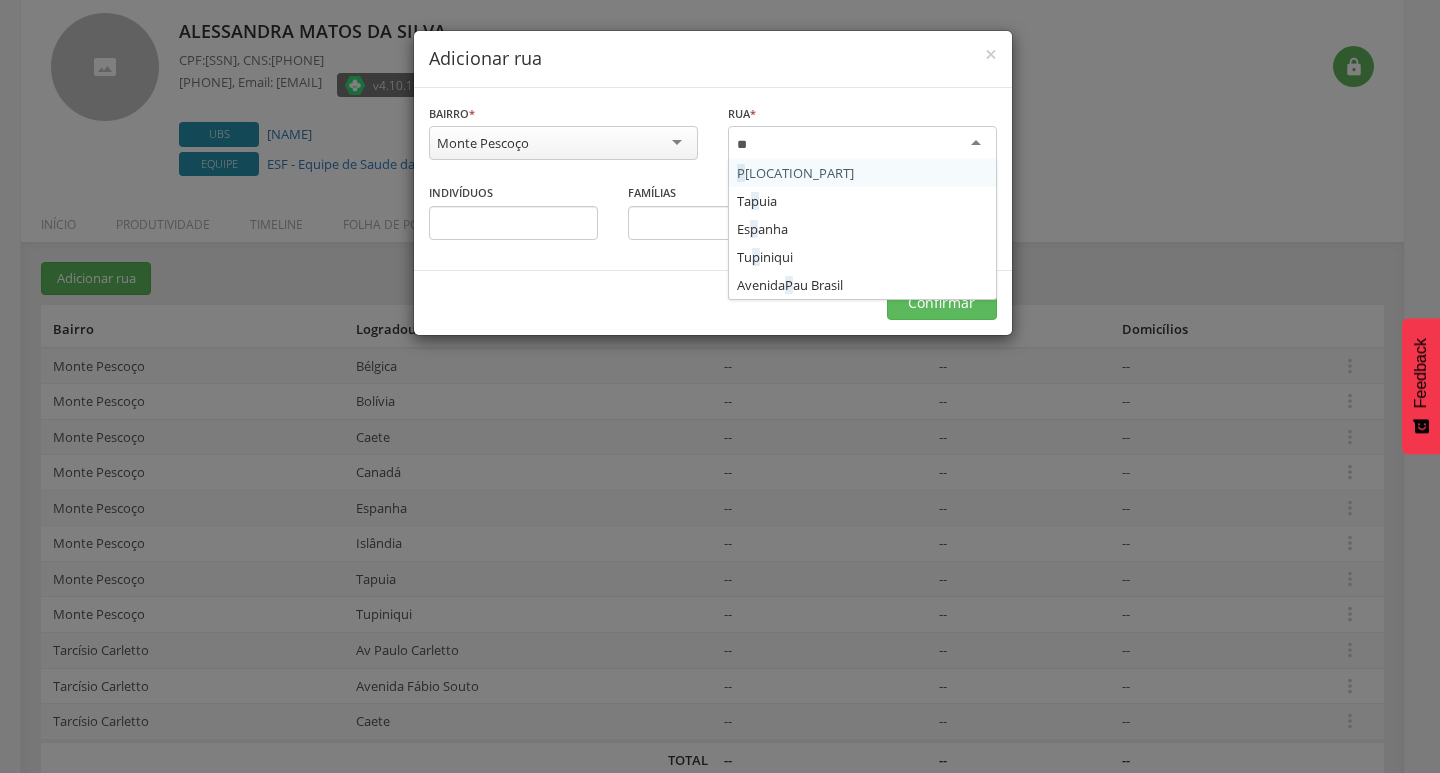 type on "***" 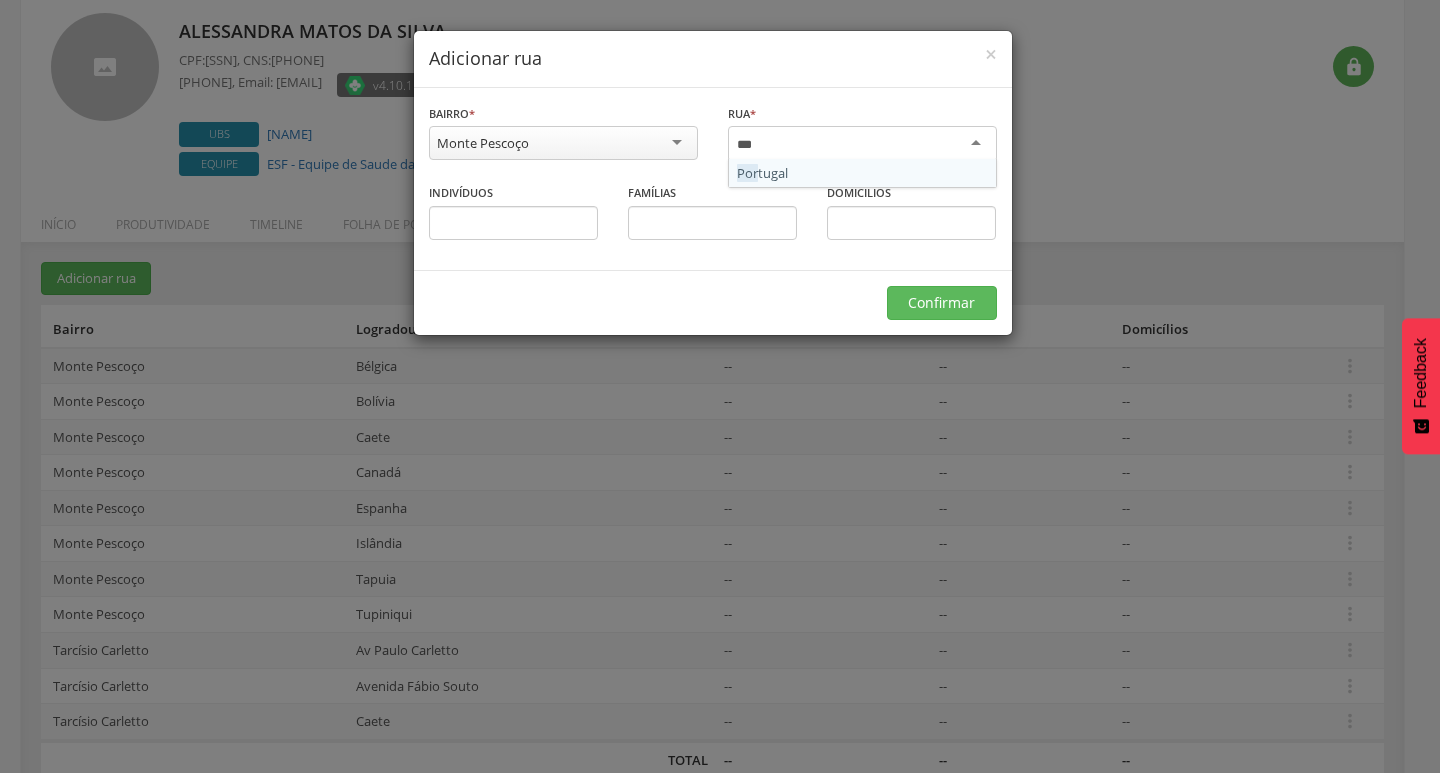 type 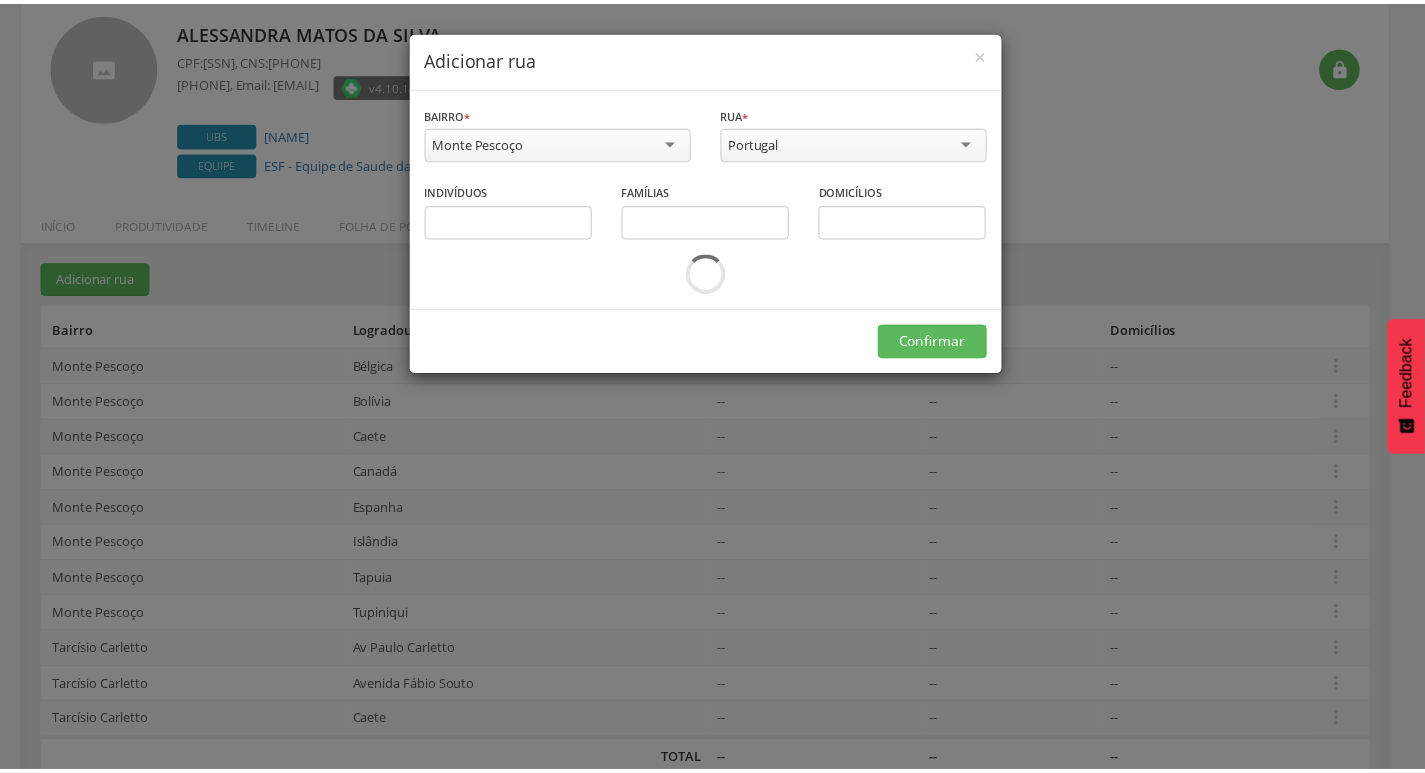 scroll, scrollTop: 0, scrollLeft: 0, axis: both 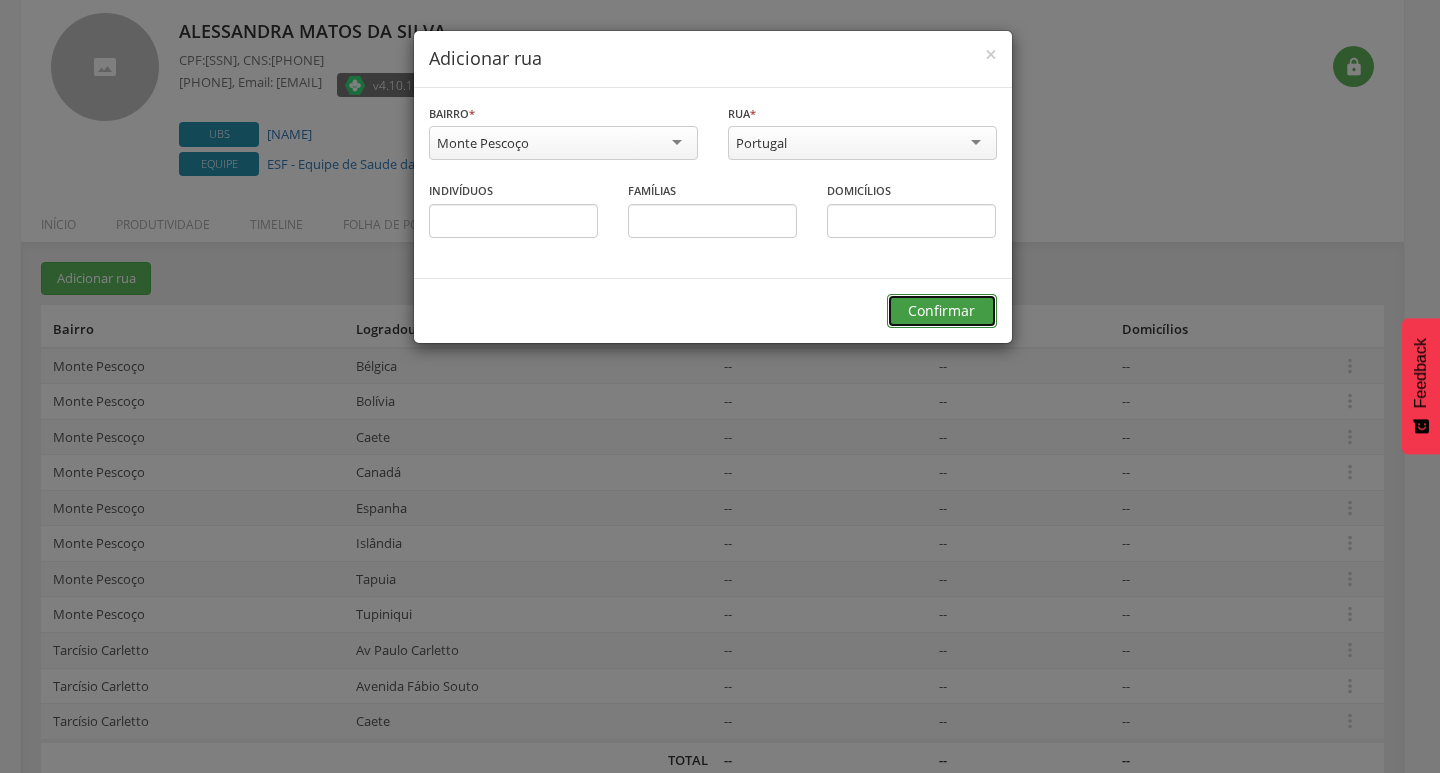click on "Confirmar" at bounding box center (942, 311) 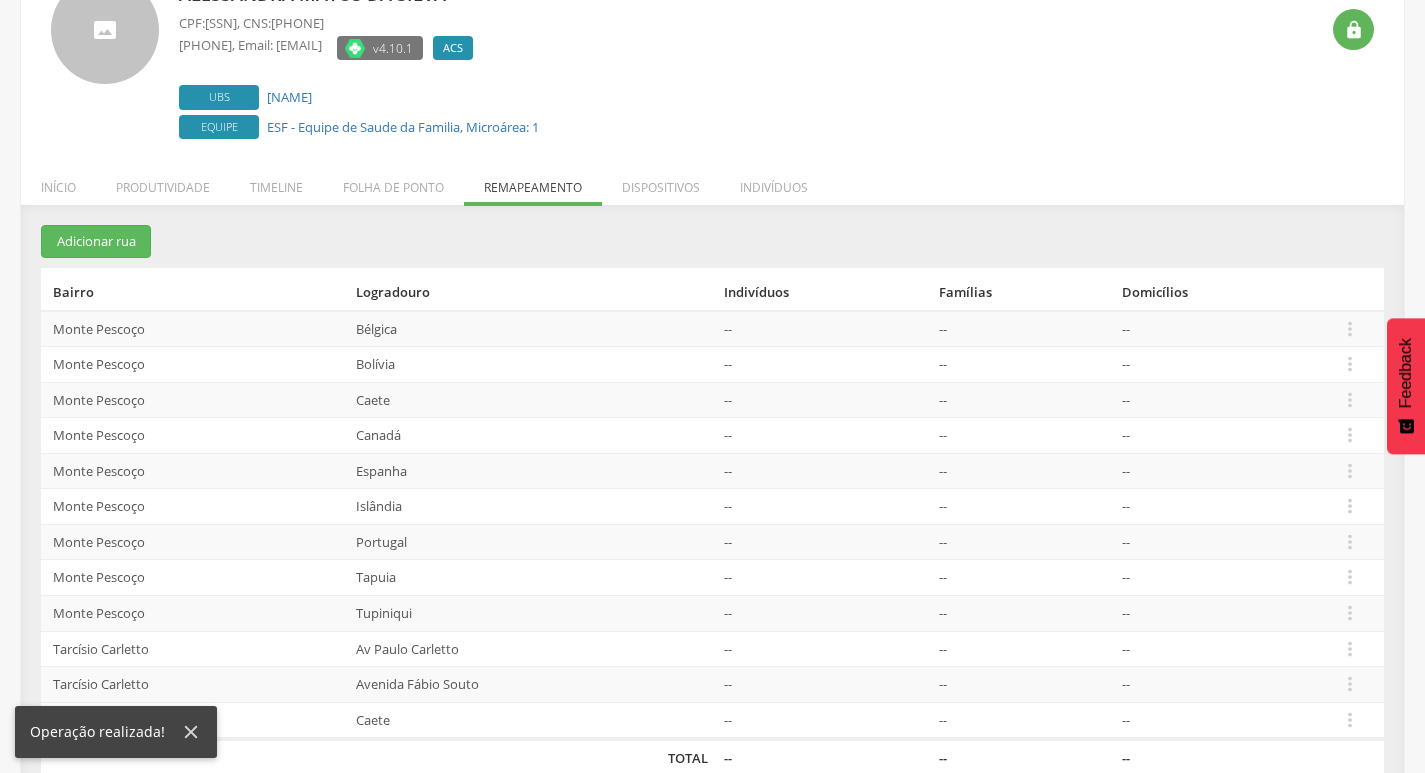 scroll, scrollTop: 193, scrollLeft: 0, axis: vertical 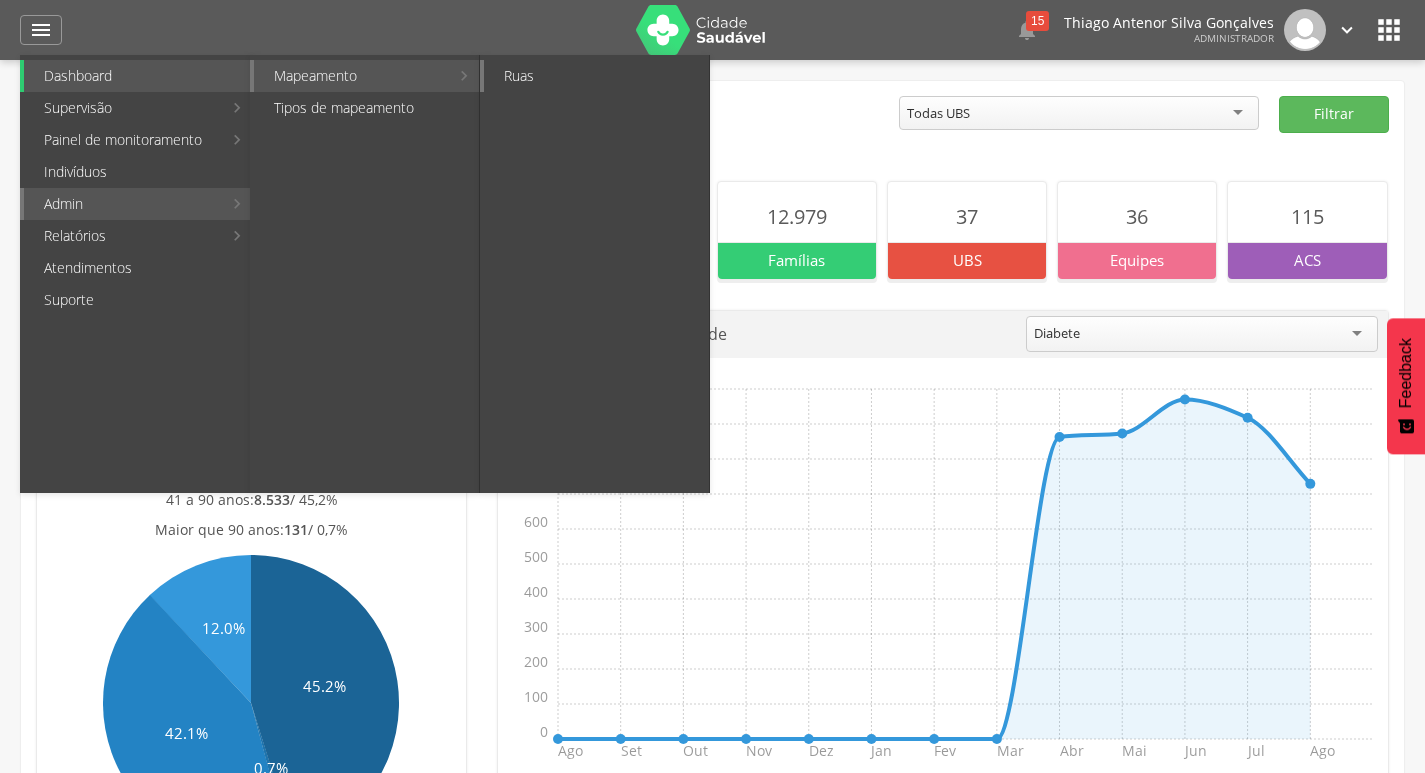 click on "Ruas" at bounding box center [596, 76] 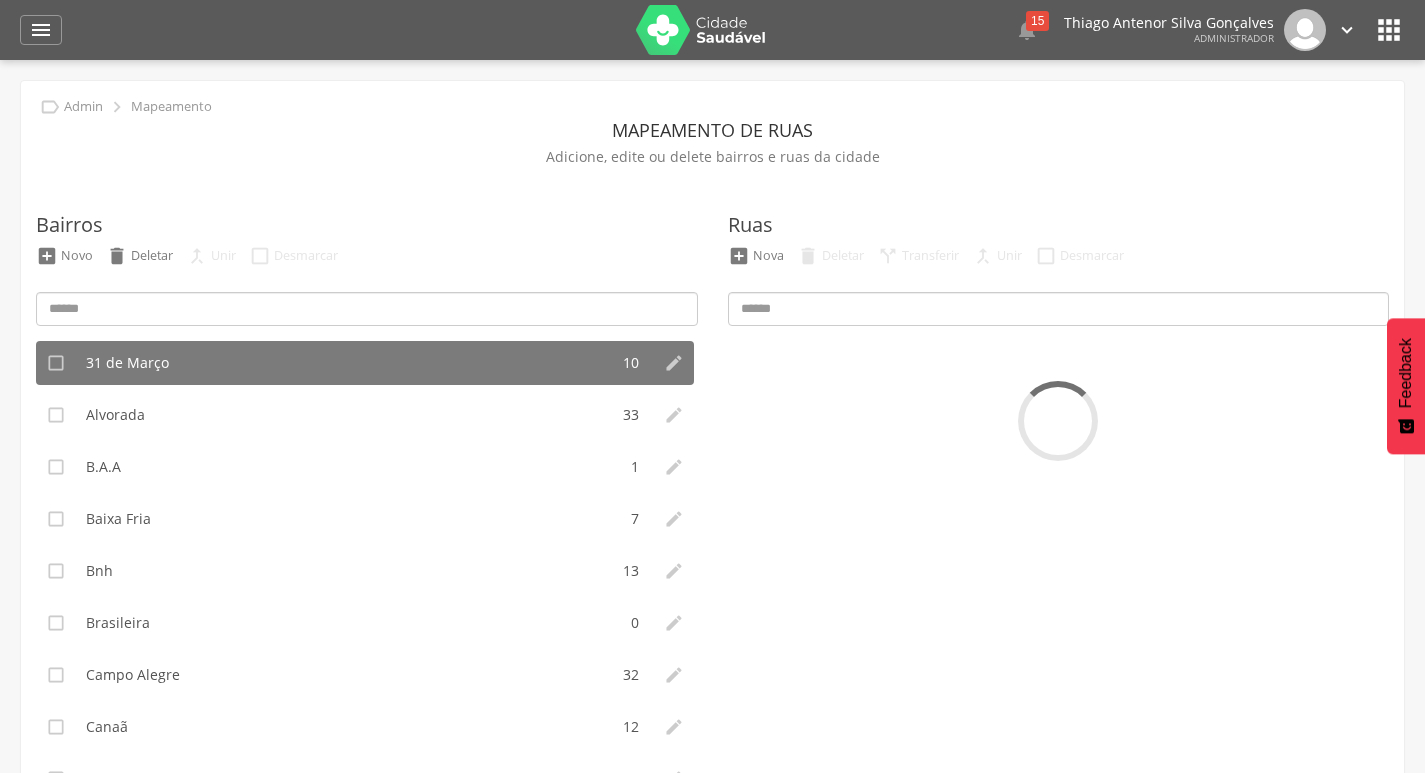 click on "Bairros

Novo

Deletar

Unir

Desmarcar
 31 de Março 10   Alvorada 33   B.A.A 1   Baixa Fria 7   Bnh 13   Brasileira 0   Campo Alegre 32   Canaã 12   Carona 1   Centro 119   Coração Central 1   Corujão 11   Cristo Redentor 42   De Fátima 56   Furlan 9   Irbis 02 3   Itabrasil 4   Italage 15   Itamaraju 1   Itatiaia 49   Jaqueira 25   Liberdade 25   Loteamento Colina 3   Marizete 1   Marotinho 24   Monte Pescoço 14   Nova Alegria 101   Novo Prado 33   Paissandu 1   Pau D'Alho 34   Pedra Bonita 1   Pereira 0   Pirági 14   Pirajá 159   Posto Serral 1   Povoado 7   Primavera 16   1  1" at bounding box center (367, 506) 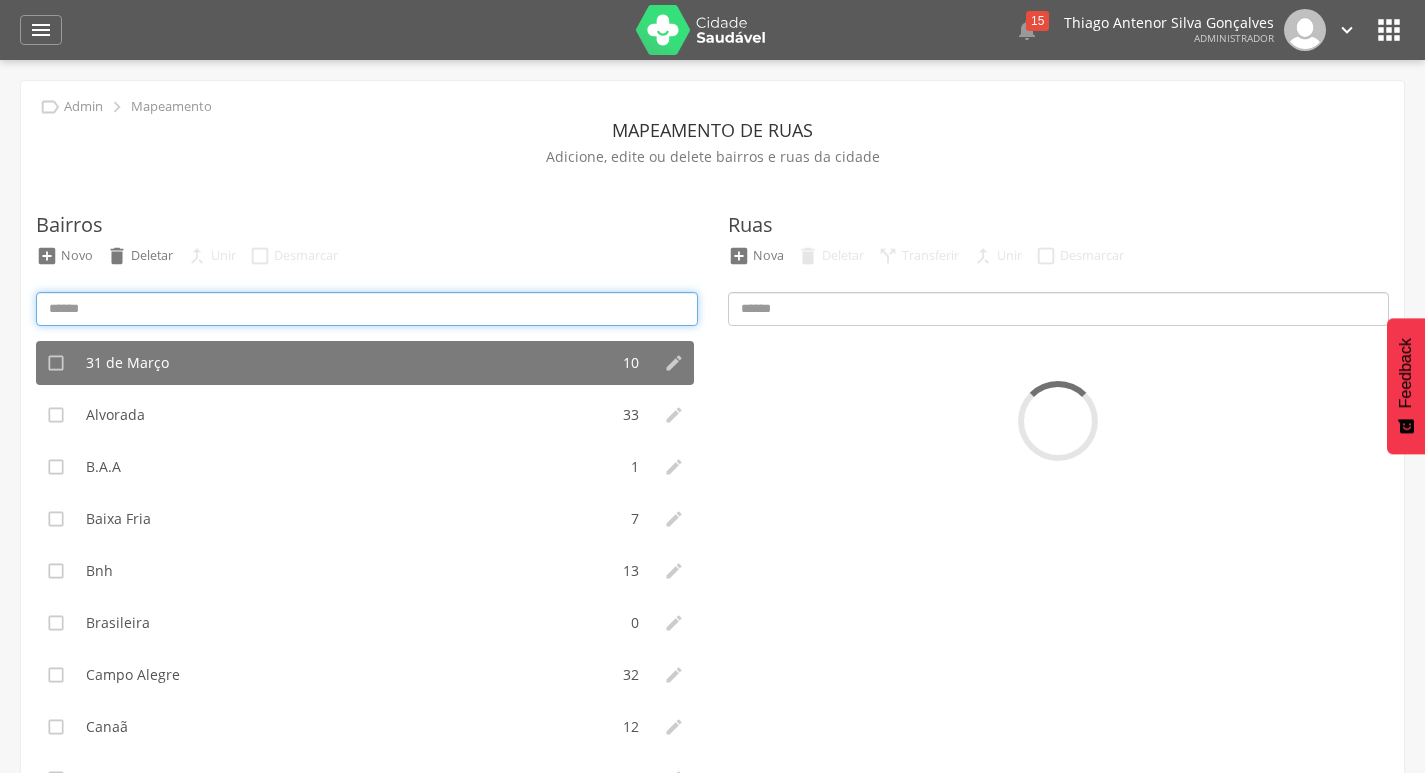 click at bounding box center [367, 309] 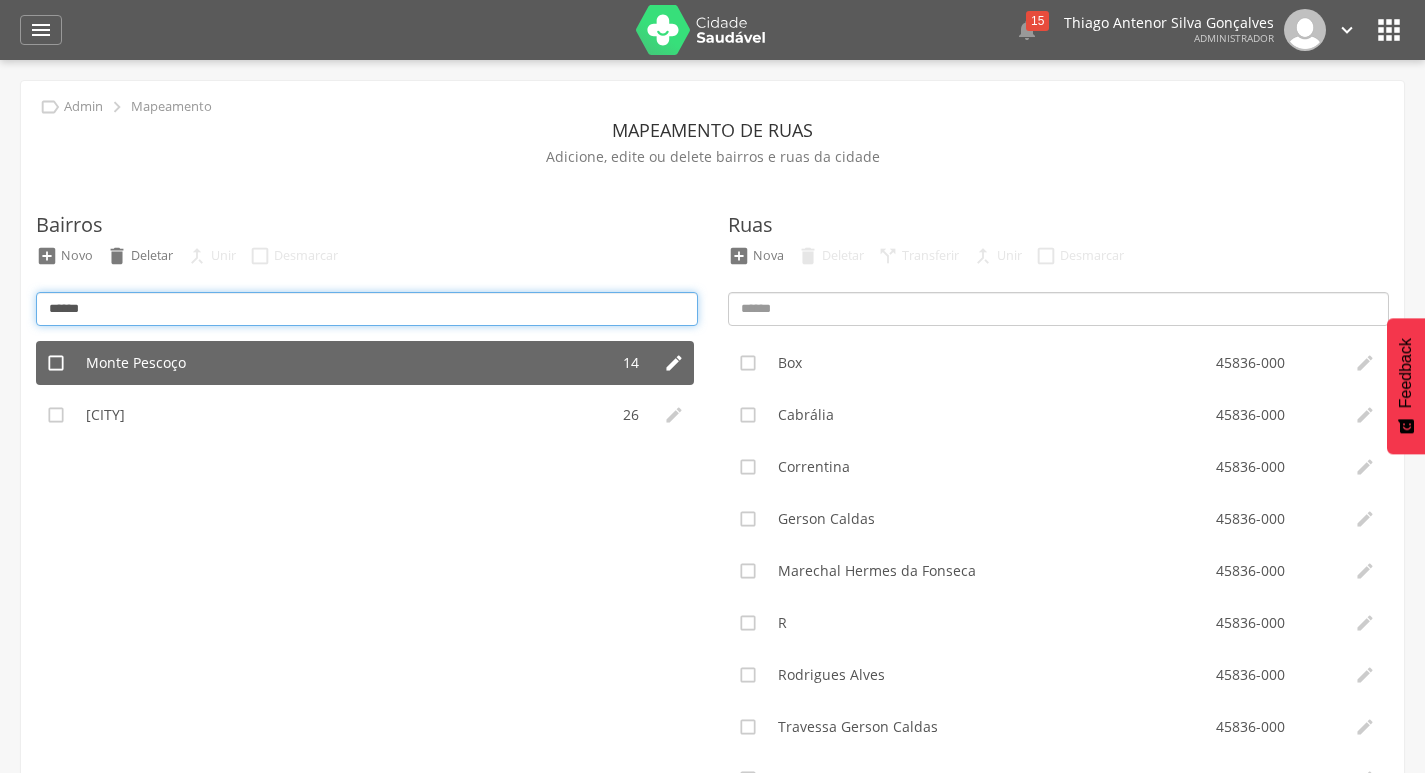 type on "*****" 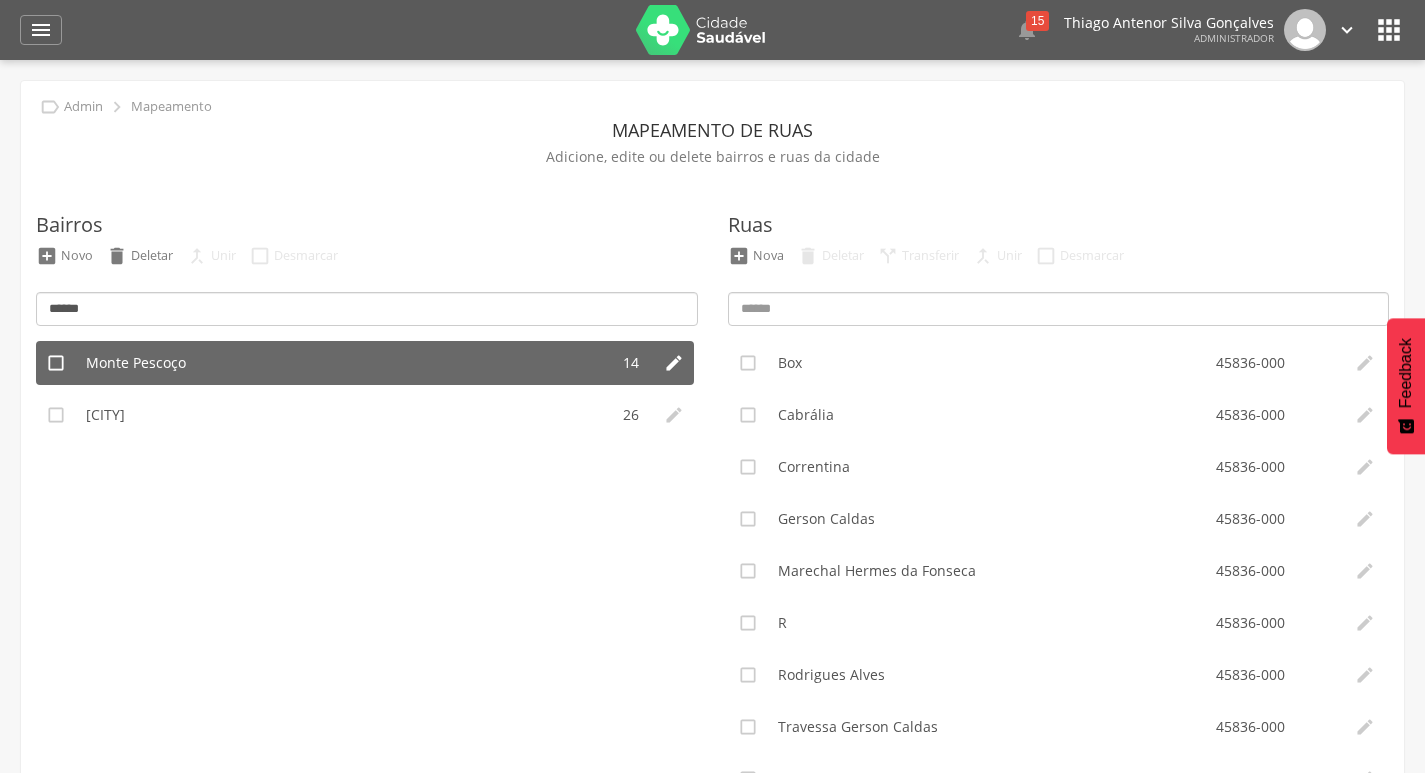 click on "Monte Pescoço" at bounding box center [342, 363] 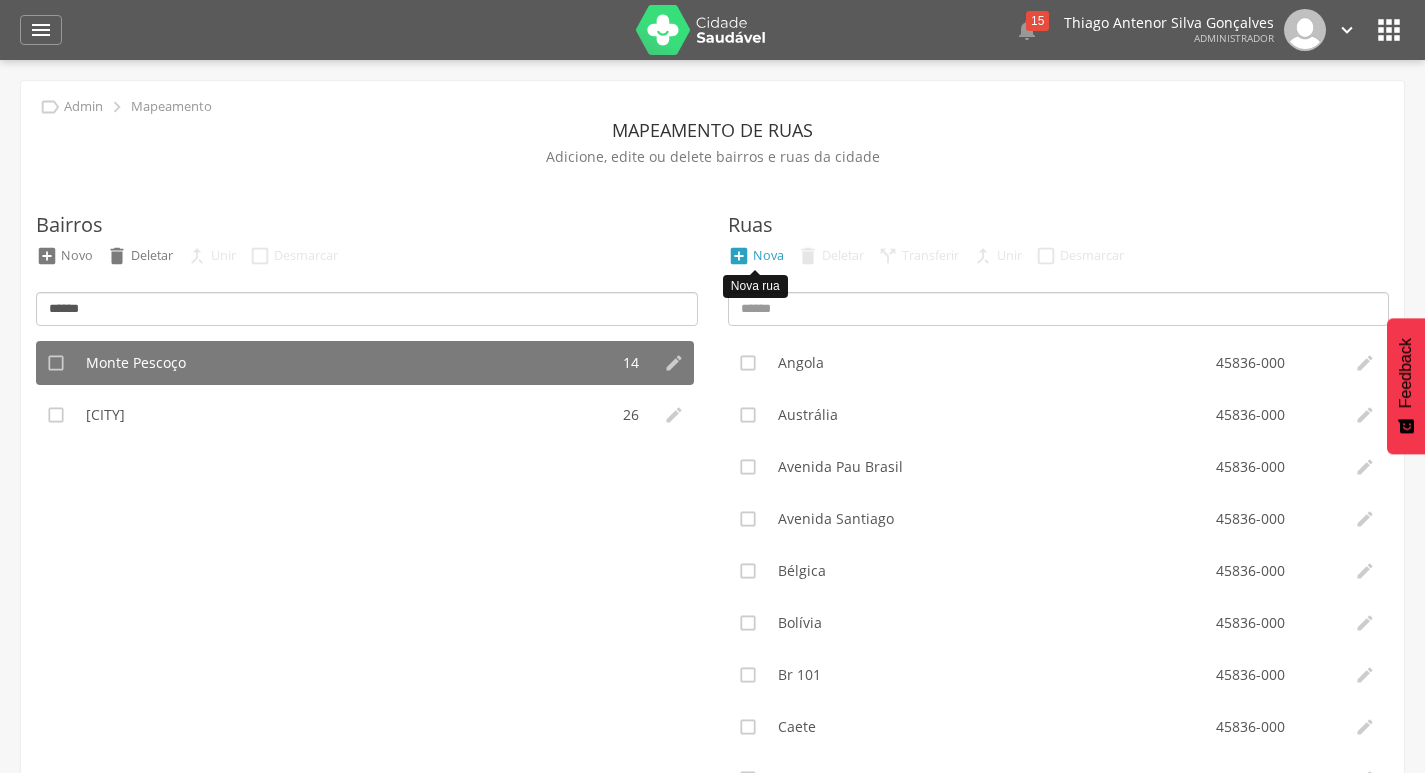click on "Nova" at bounding box center [768, 255] 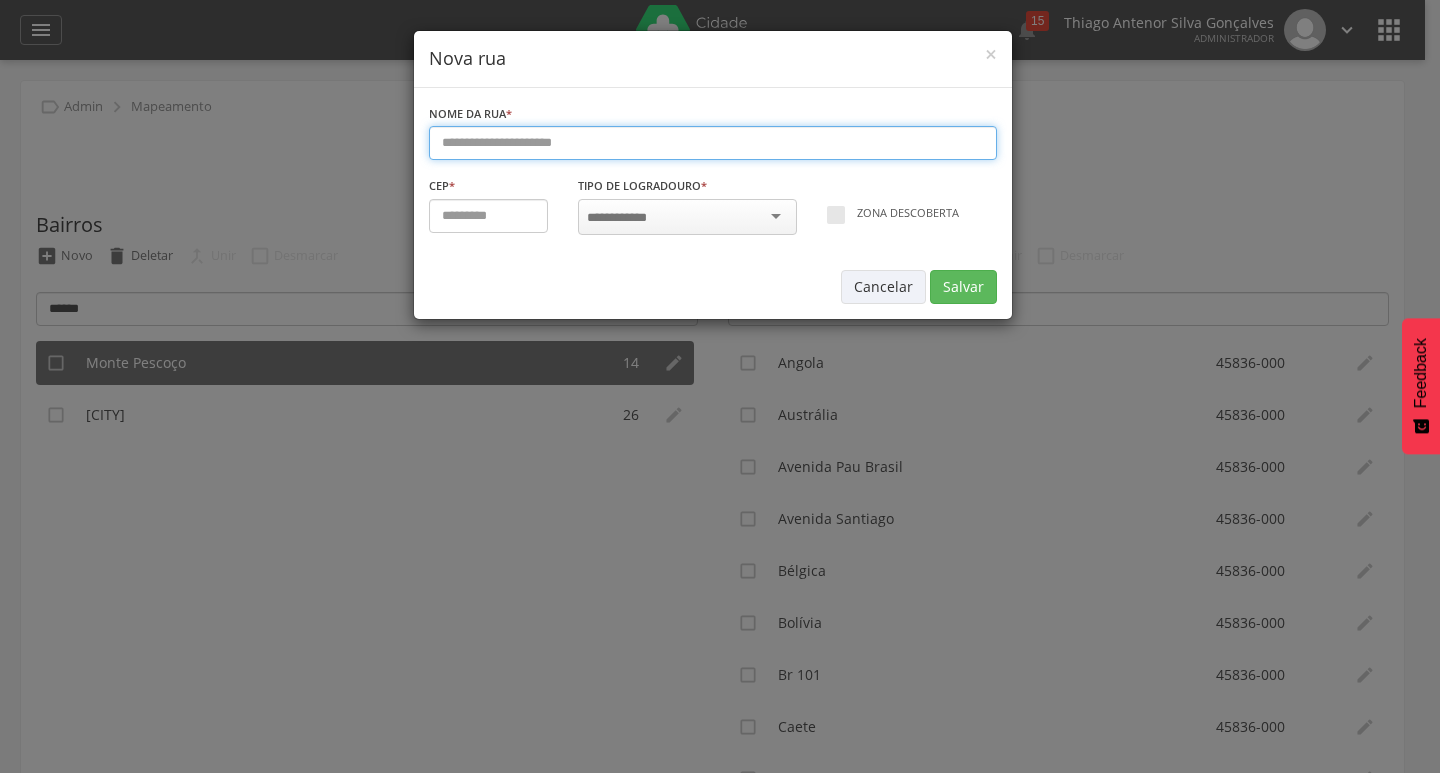 click at bounding box center (713, 143) 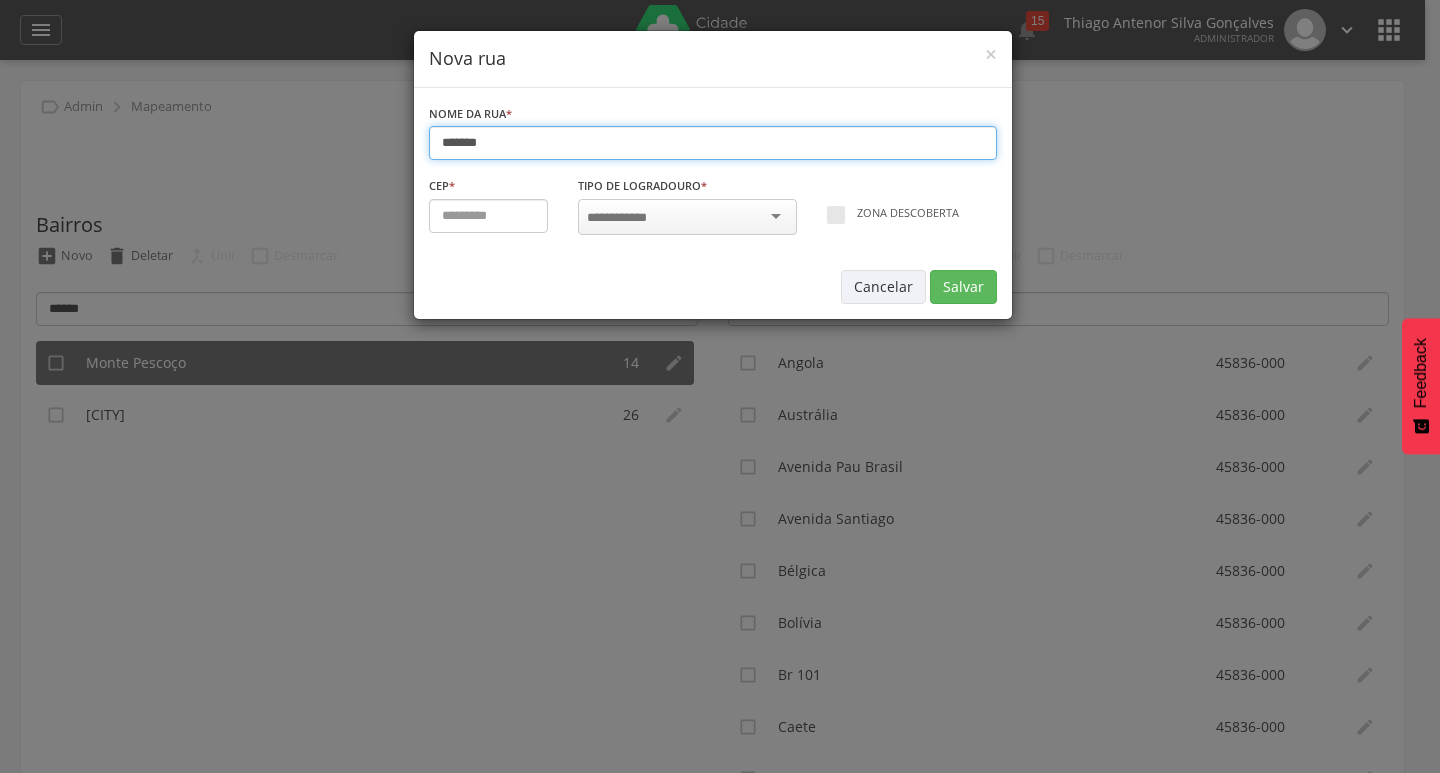 type on "*******" 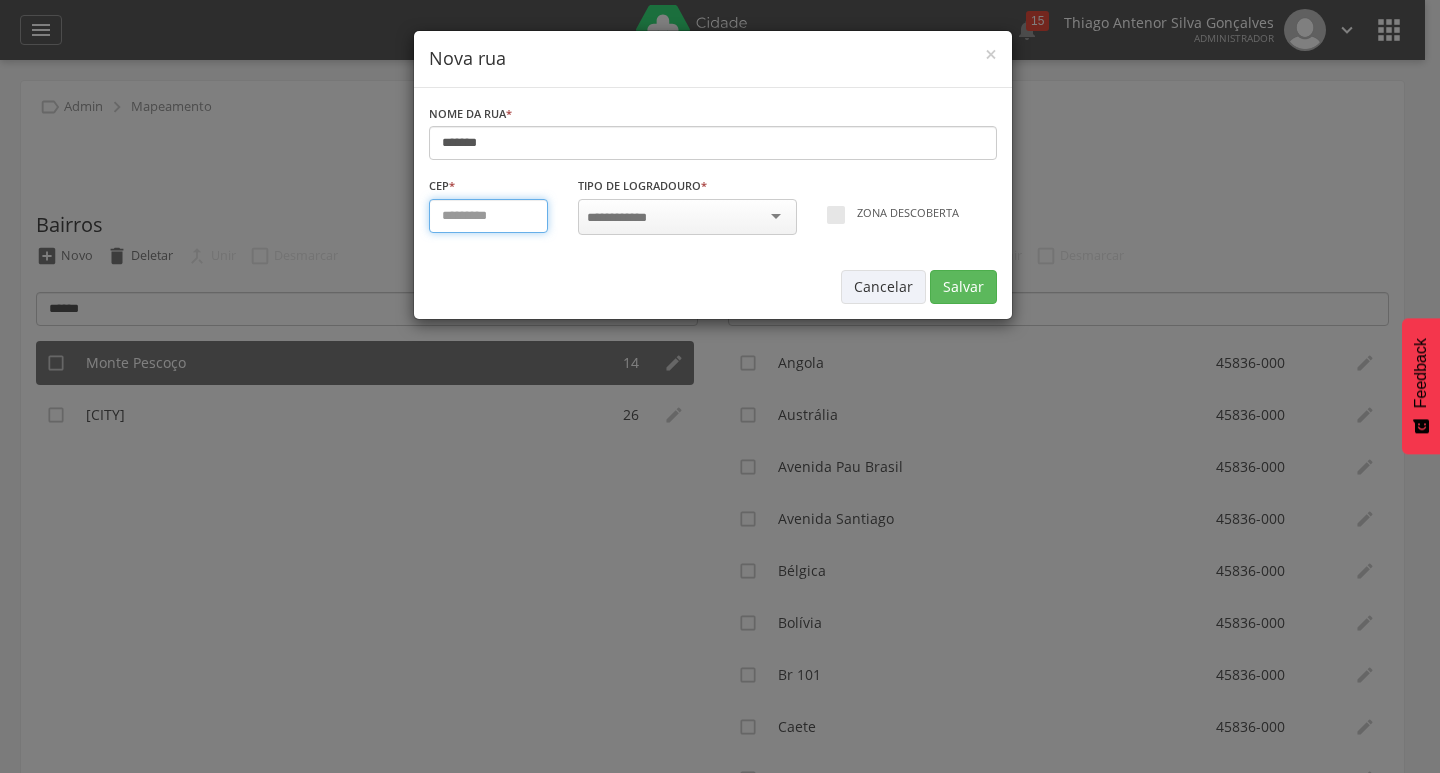 click at bounding box center (489, 216) 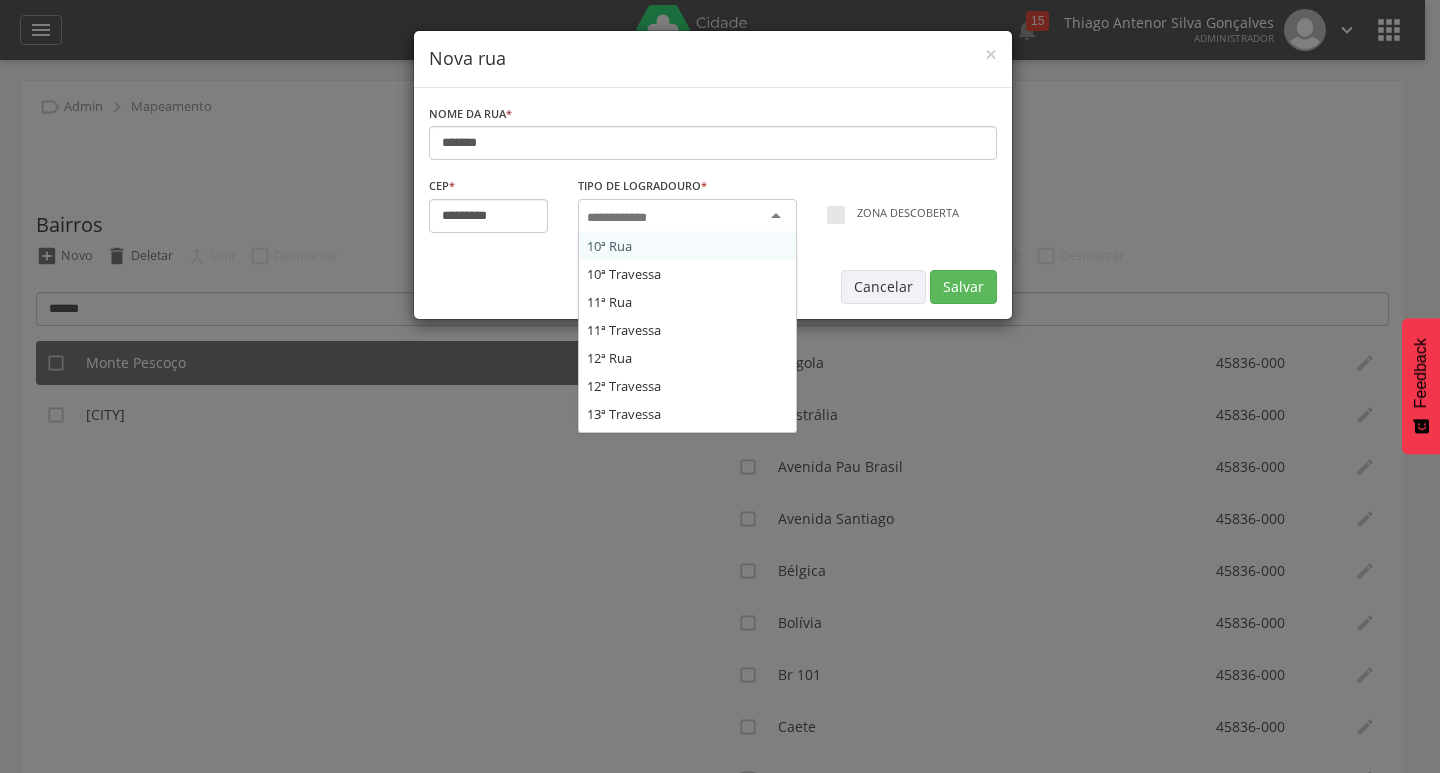 click at bounding box center (623, 218) 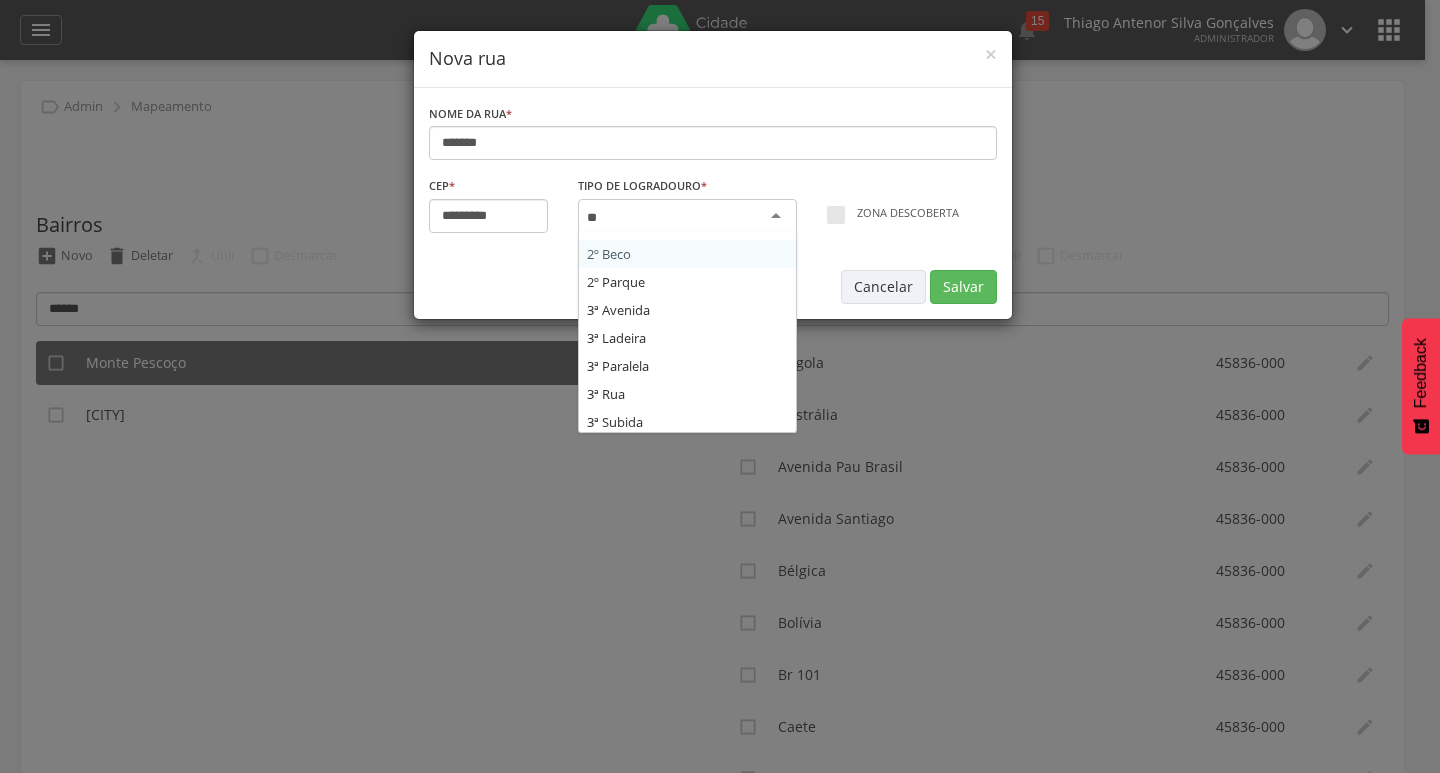 scroll, scrollTop: 0, scrollLeft: 0, axis: both 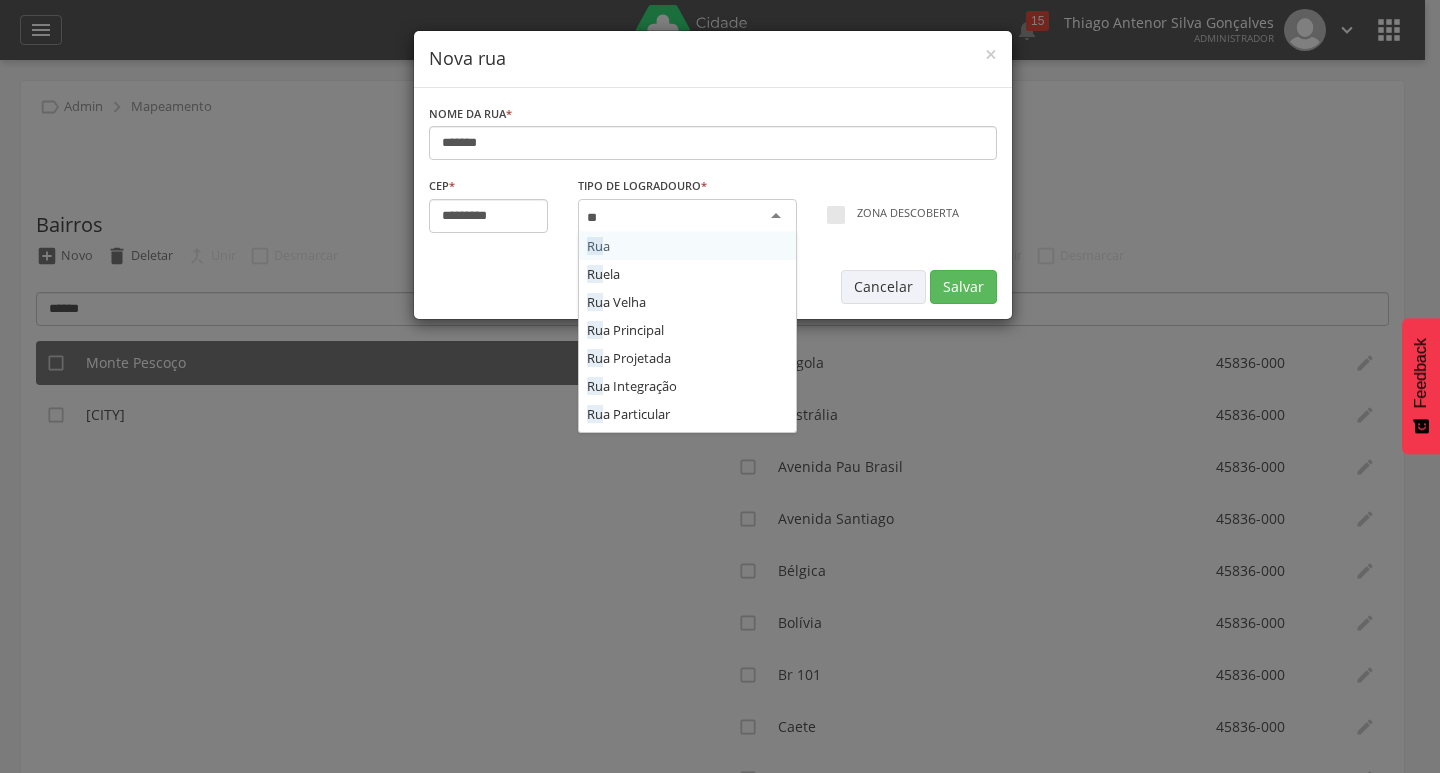 type on "***" 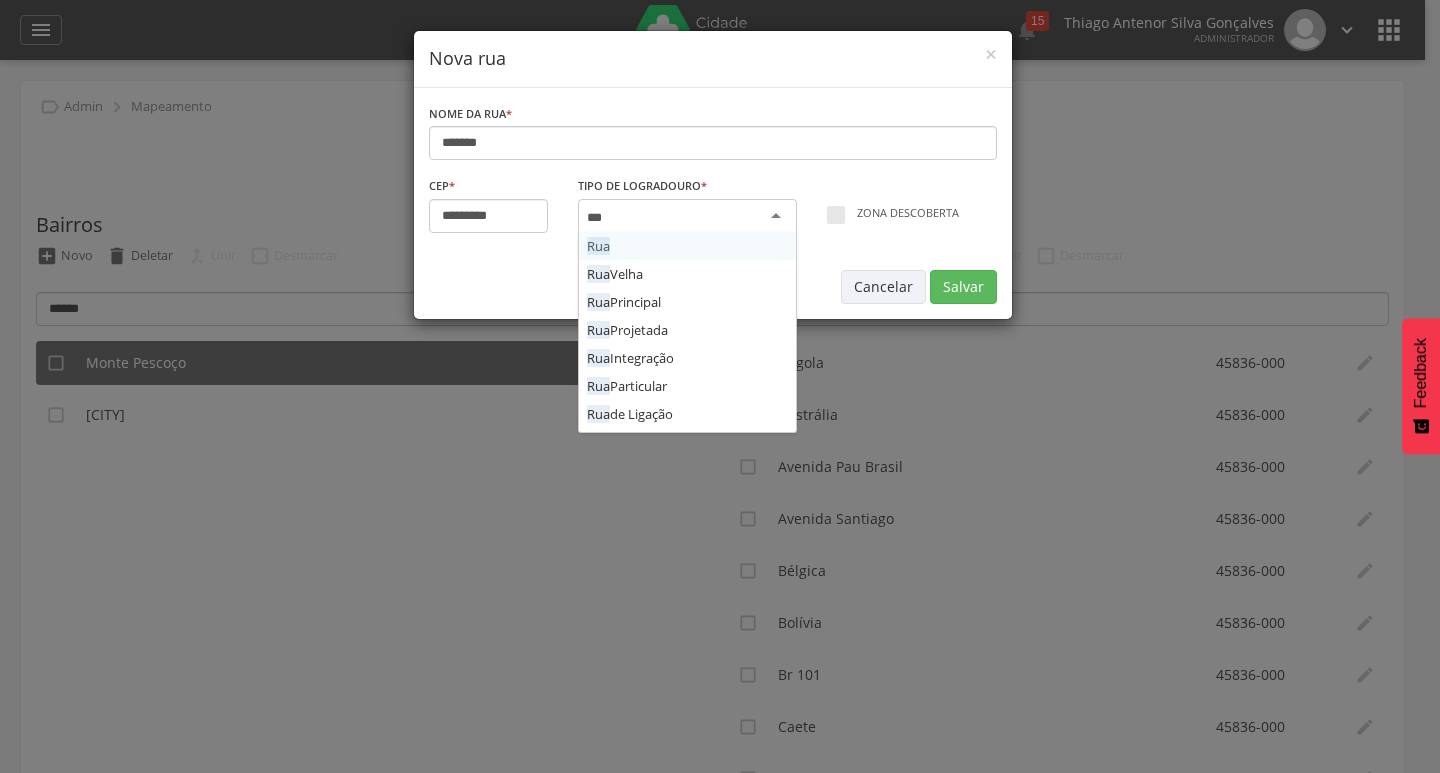 type 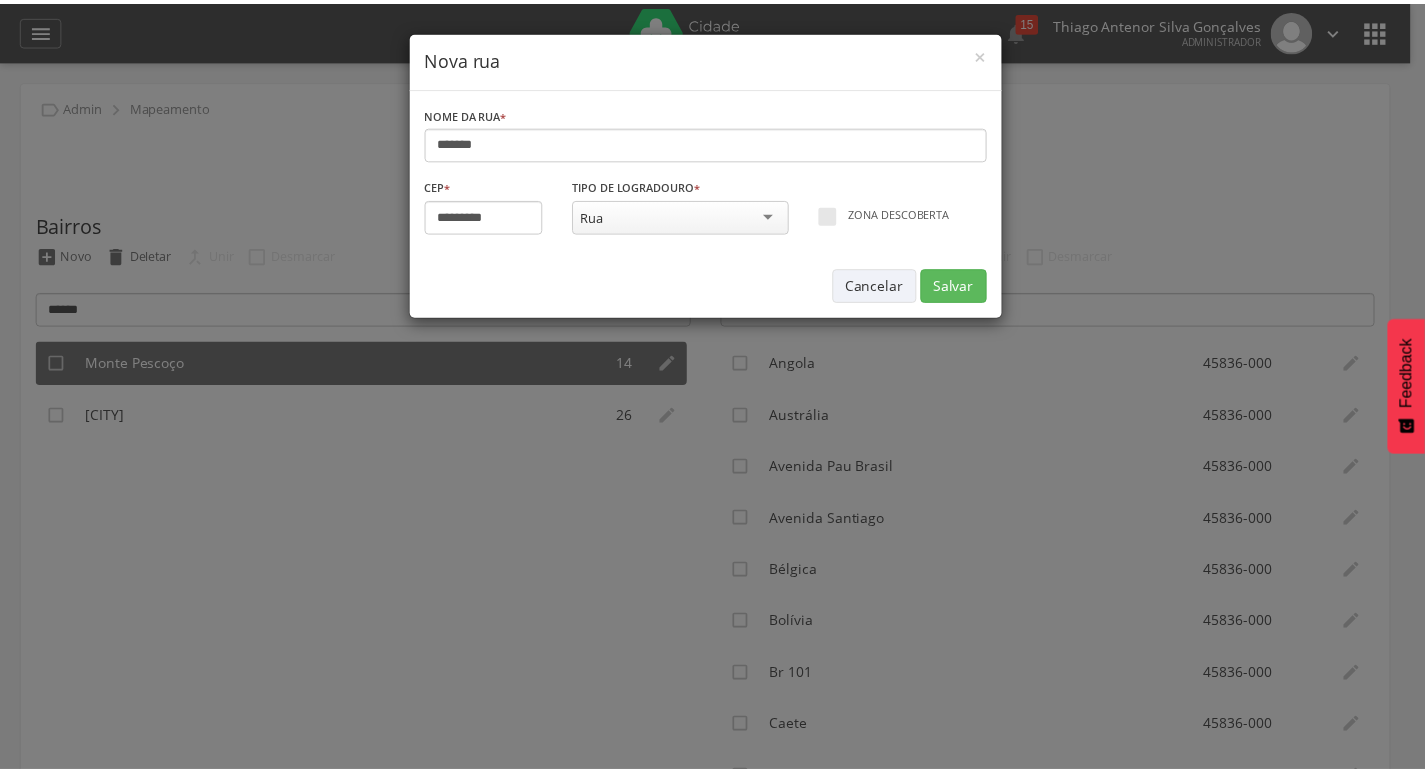 scroll, scrollTop: 0, scrollLeft: 0, axis: both 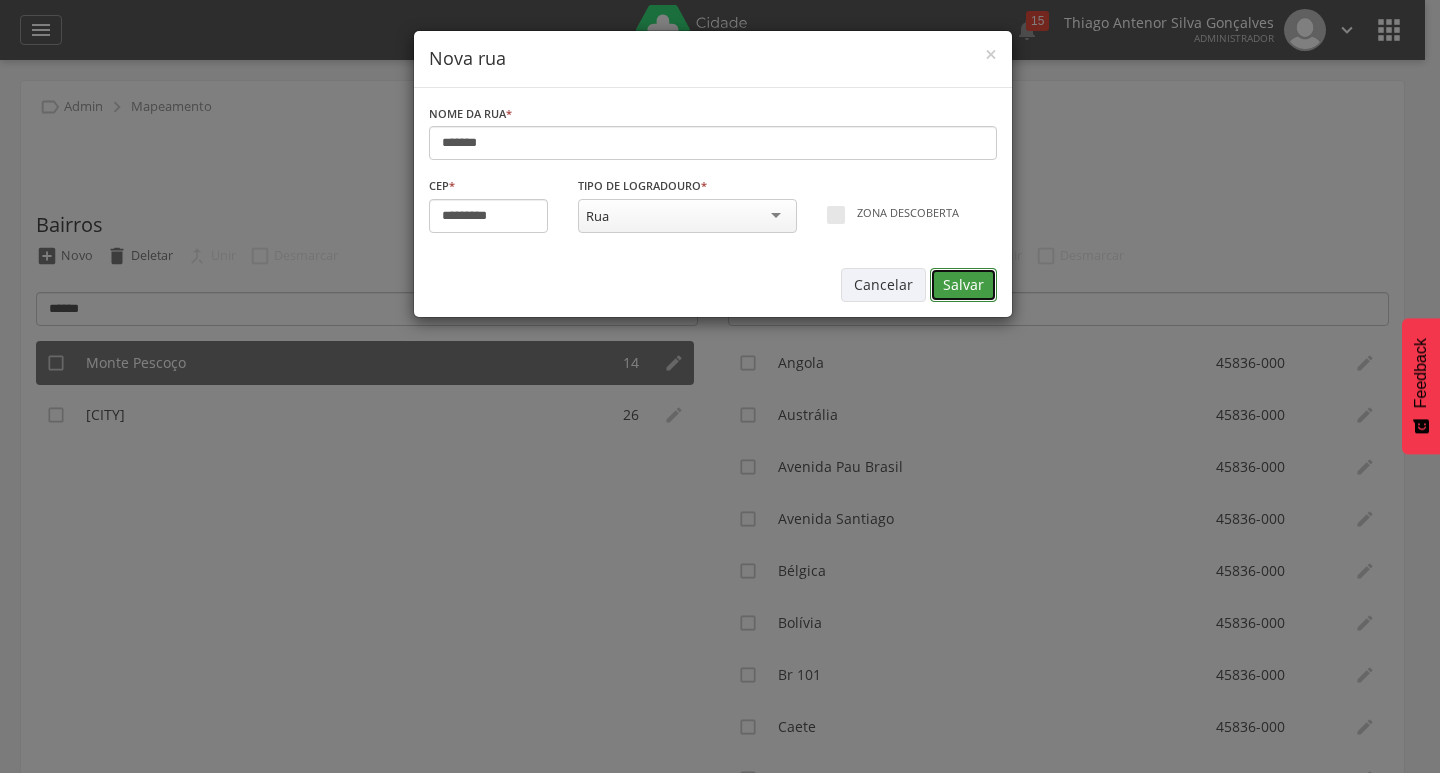 click on "Salvar" at bounding box center [963, 285] 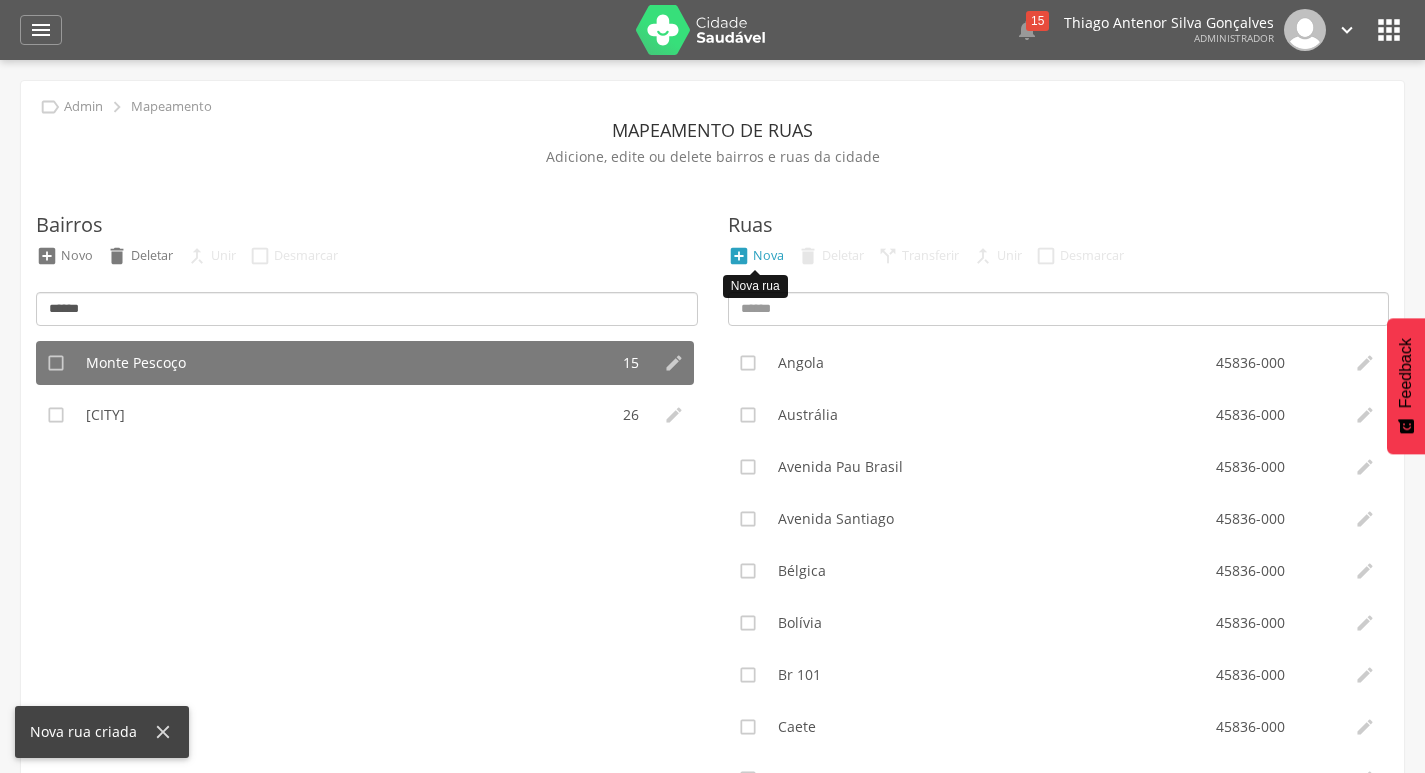 click on "Nova" at bounding box center [768, 255] 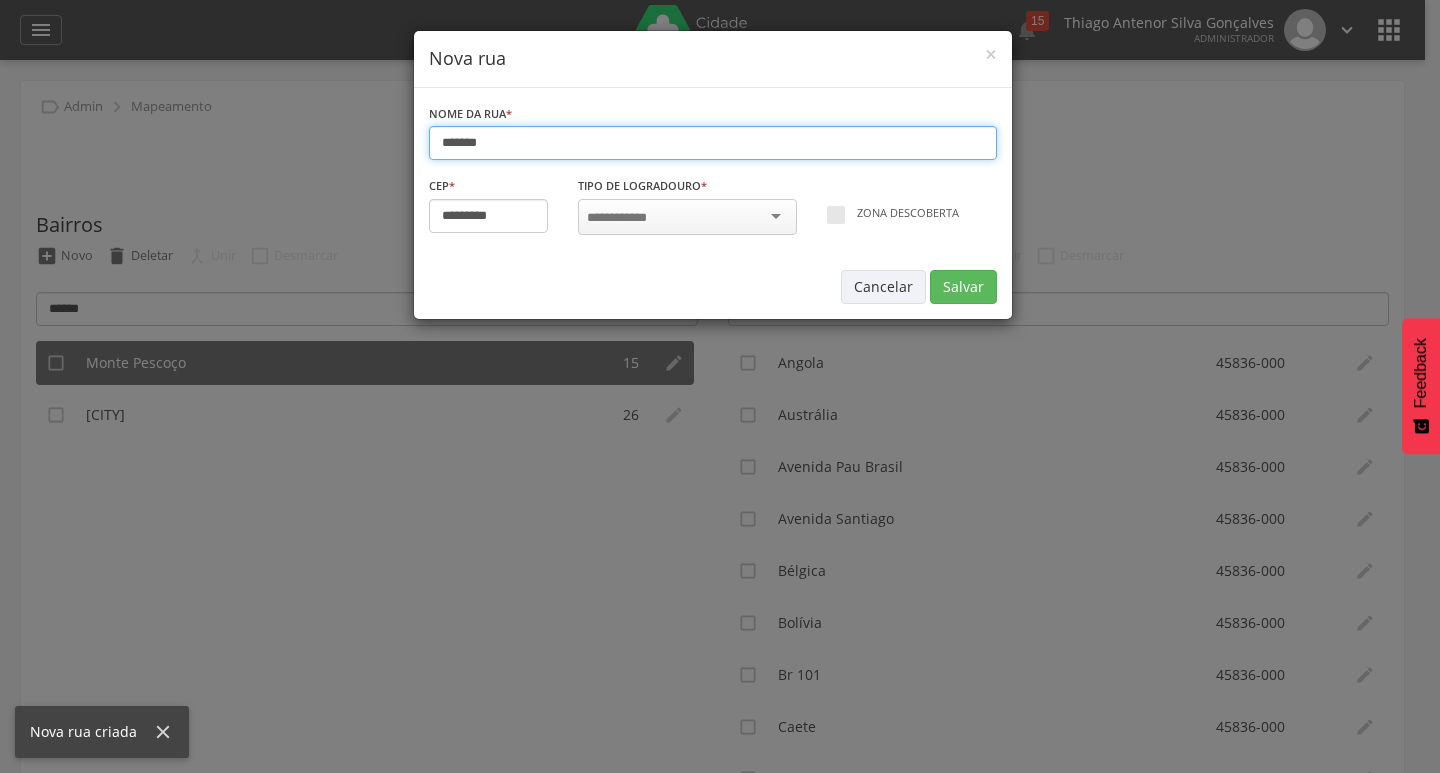 click on "*******" at bounding box center (713, 143) 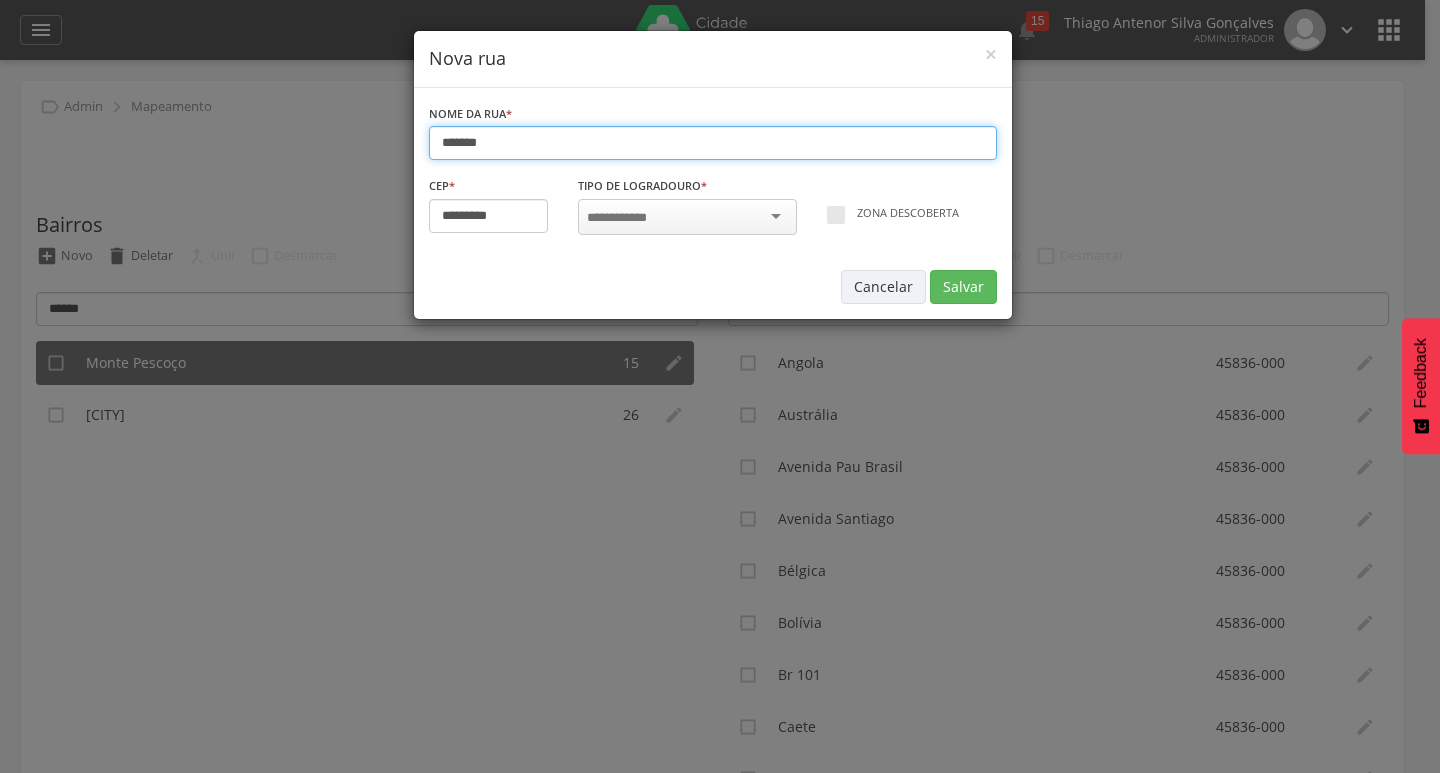 click on "*******" at bounding box center [713, 143] 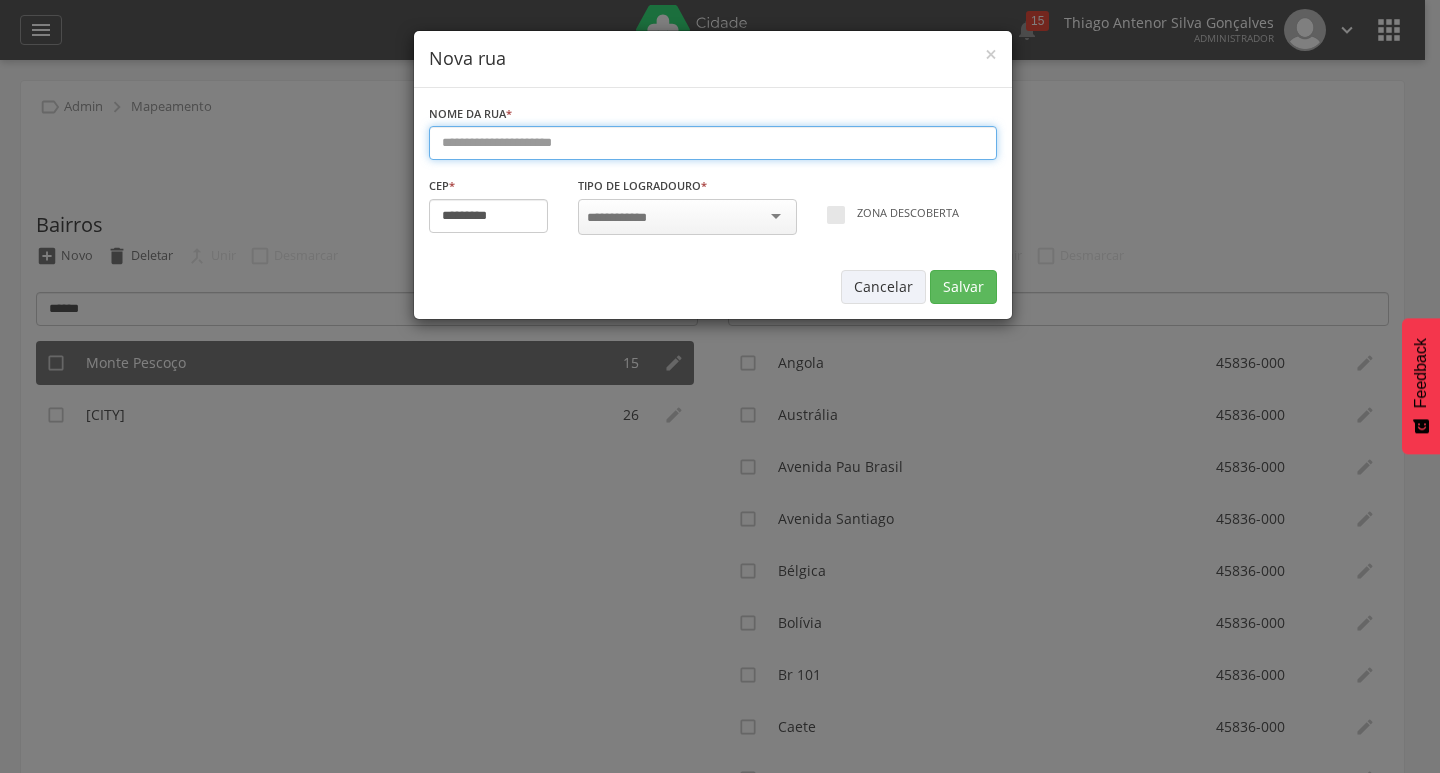 paste on "********" 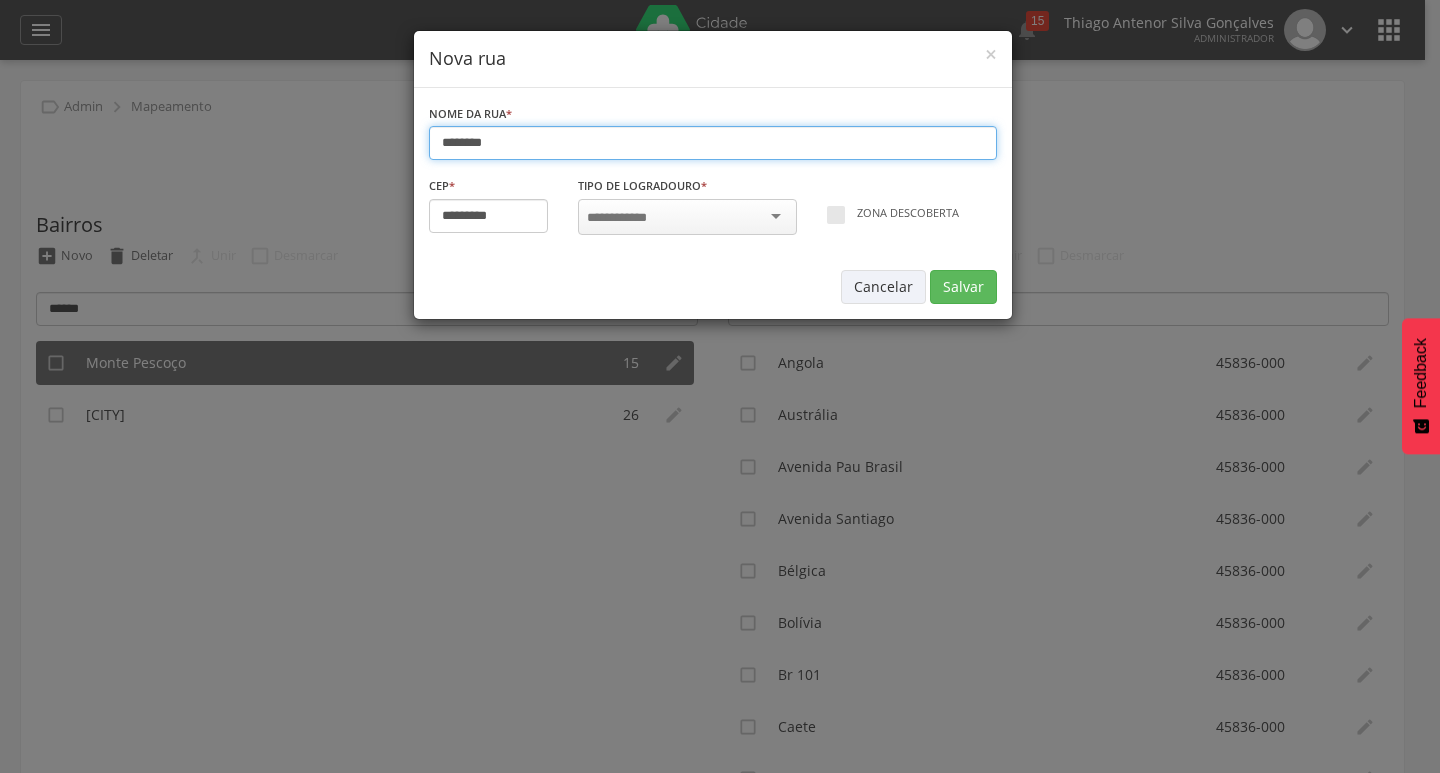 type on "********" 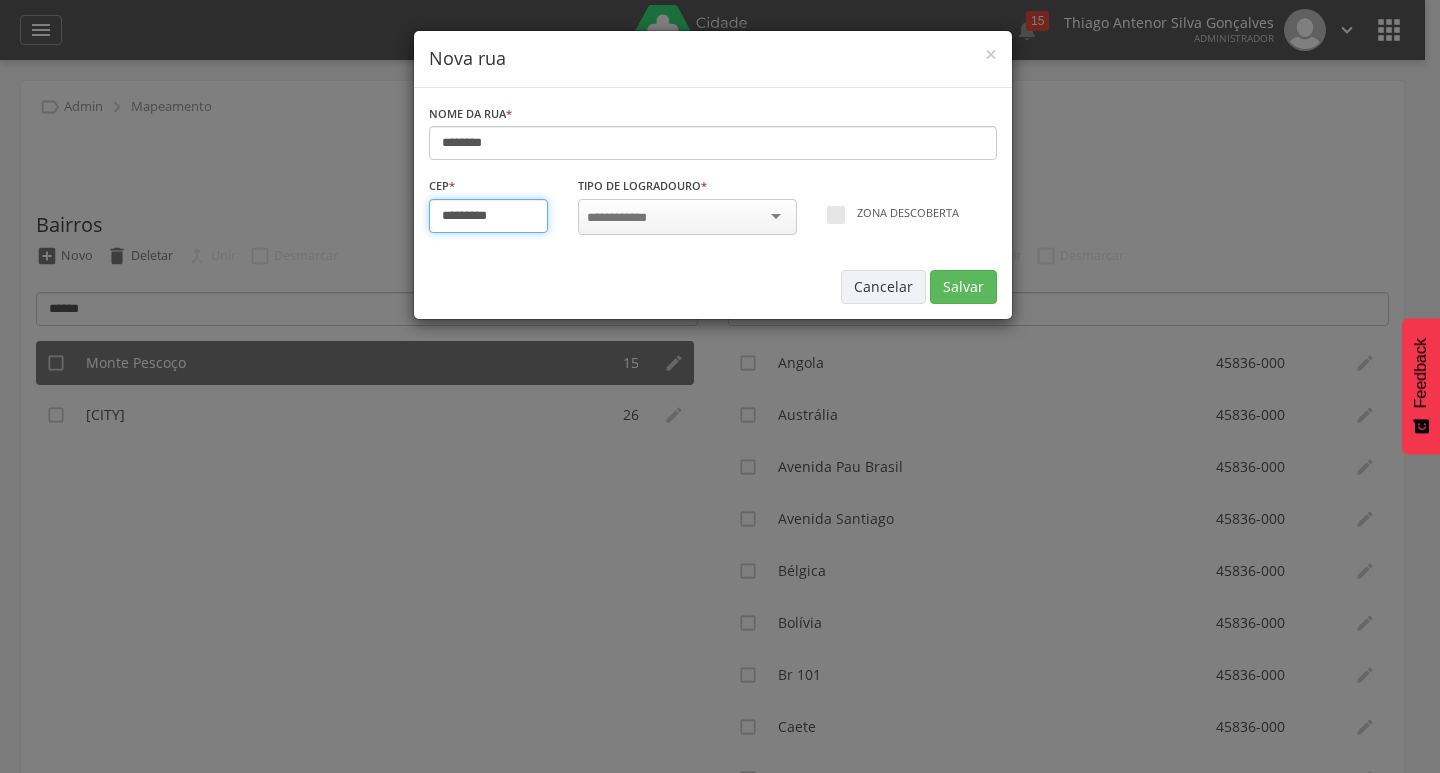 click on "*********" at bounding box center (489, 216) 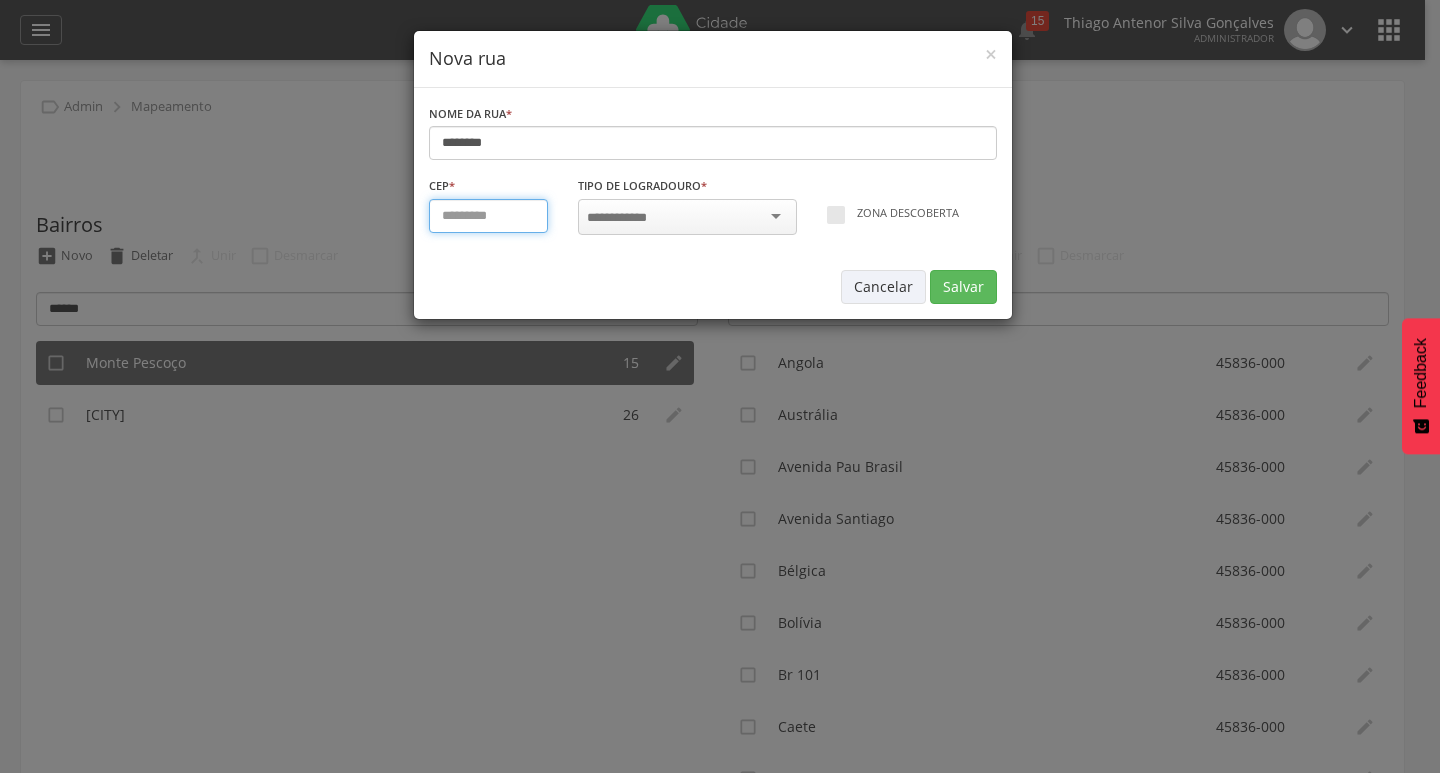 type on "*********" 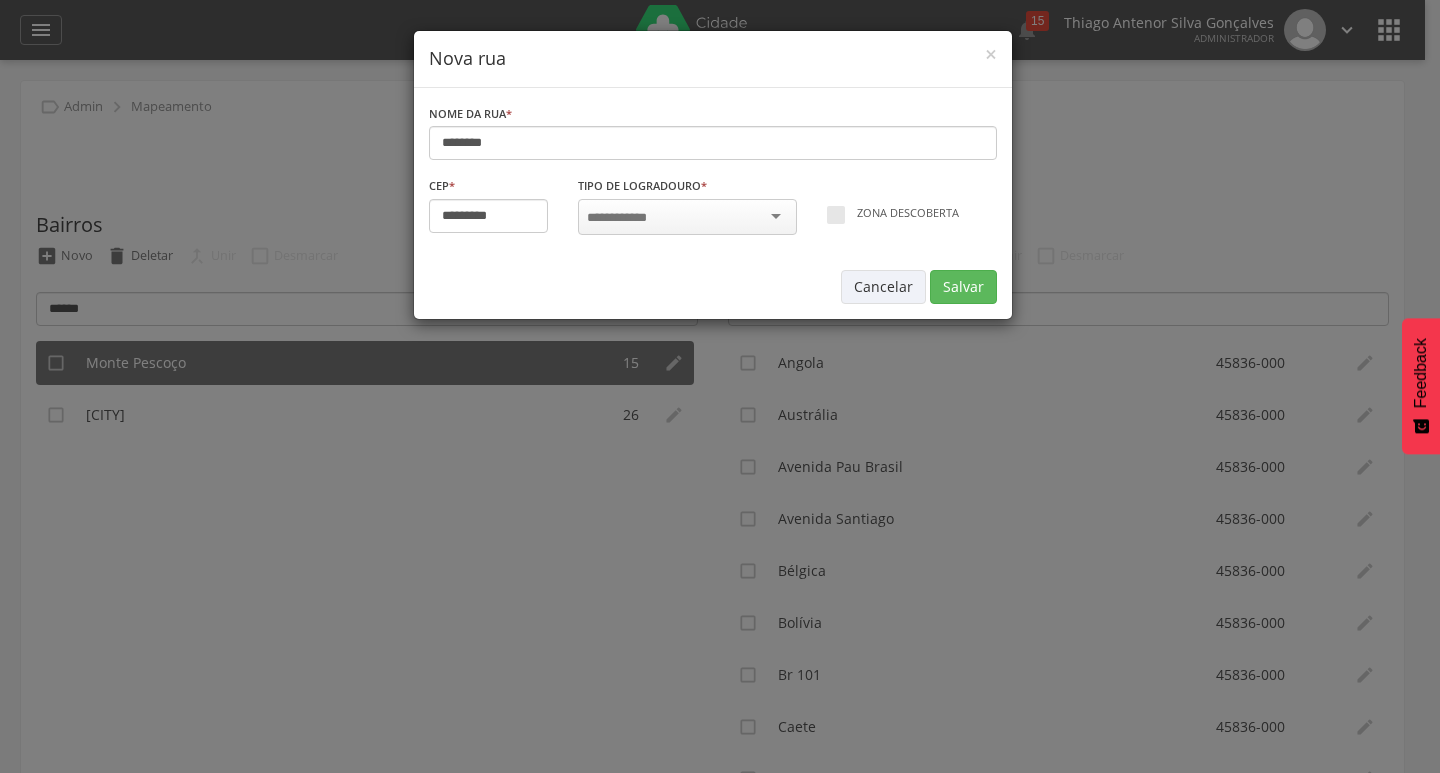 click on "10ª Rua 10ª Travessa 11ª Rua 11ª Travessa 12ª Rua 12ª Travessa 13ª Travessa 14ª Travessa 15ª Travessa 16ª Travessa 17ª Travessa 18ª Travessa 19ª Travessa 1ª Avenida 1ª Paralela 1ª Rua 1ª Subida 1ª Travessa 1ª Travessa da Rodovia 1ª Vila 1º Alto 1º Beco 1º Parque 20ª Travessa 21ª Travessa 22ª Travessa 2ª Alameda 2ª Avenida 2ª Ladeira 2ª Paralela 2ª Rua 2ª Subida 2ª Travessa 2ª Travessa da Rodovia 2ª Vila 2º Alto 2º Beco 2º Parque 3ª Avenida 3ª Ladeira 3ª Paralela 3ª Rua 3ª Subida 3ª Travessa 3ª Vila 3º Alto 3º Beco 3º Parque 4ª Avenida 4ª Paralela 4ª Rua 4ª Subida 4ª Travessa 4ª Vila 4º Alto 4º Beco 5ª Avenida 5ª Paralela 5ª Rua 5ª Subida 5ª Travessa 5ª Vila 5º Alto 5º Beco 6ª Avenida 6ª Rua 6ª Subida 6ª Travessa 7ª Rua 7ª Travessa 8ª Rua 8ª Travessa 9ª Rua 9ª Travessa Acampamento Acesso Acesso Local Adro Aeroporto Alameda Alto Anel Viário Antiga Estação Antiga Estrada Área Área Especial Área Verde Artéria Atalho Avenida Baixa Rua" at bounding box center (687, 219) 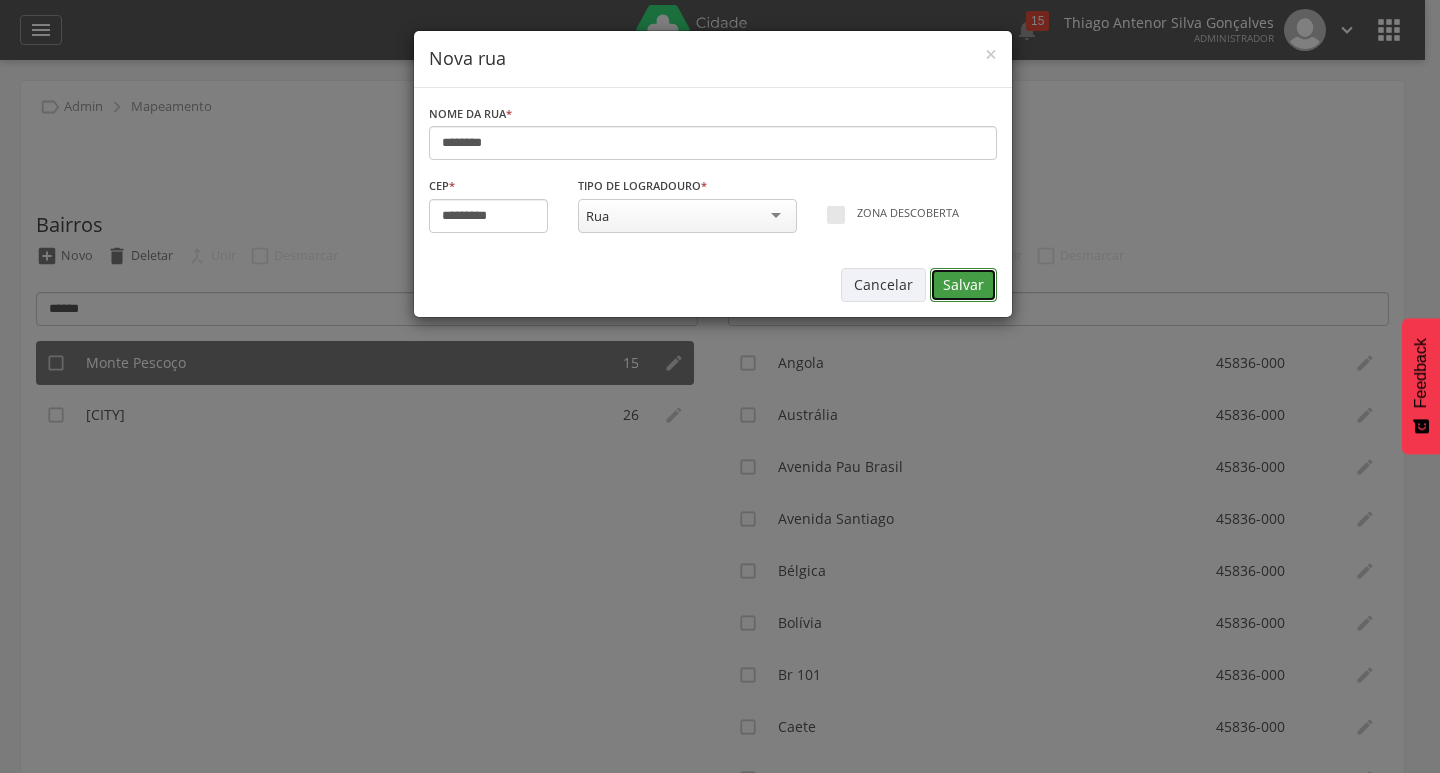 click on "Salvar" at bounding box center [963, 285] 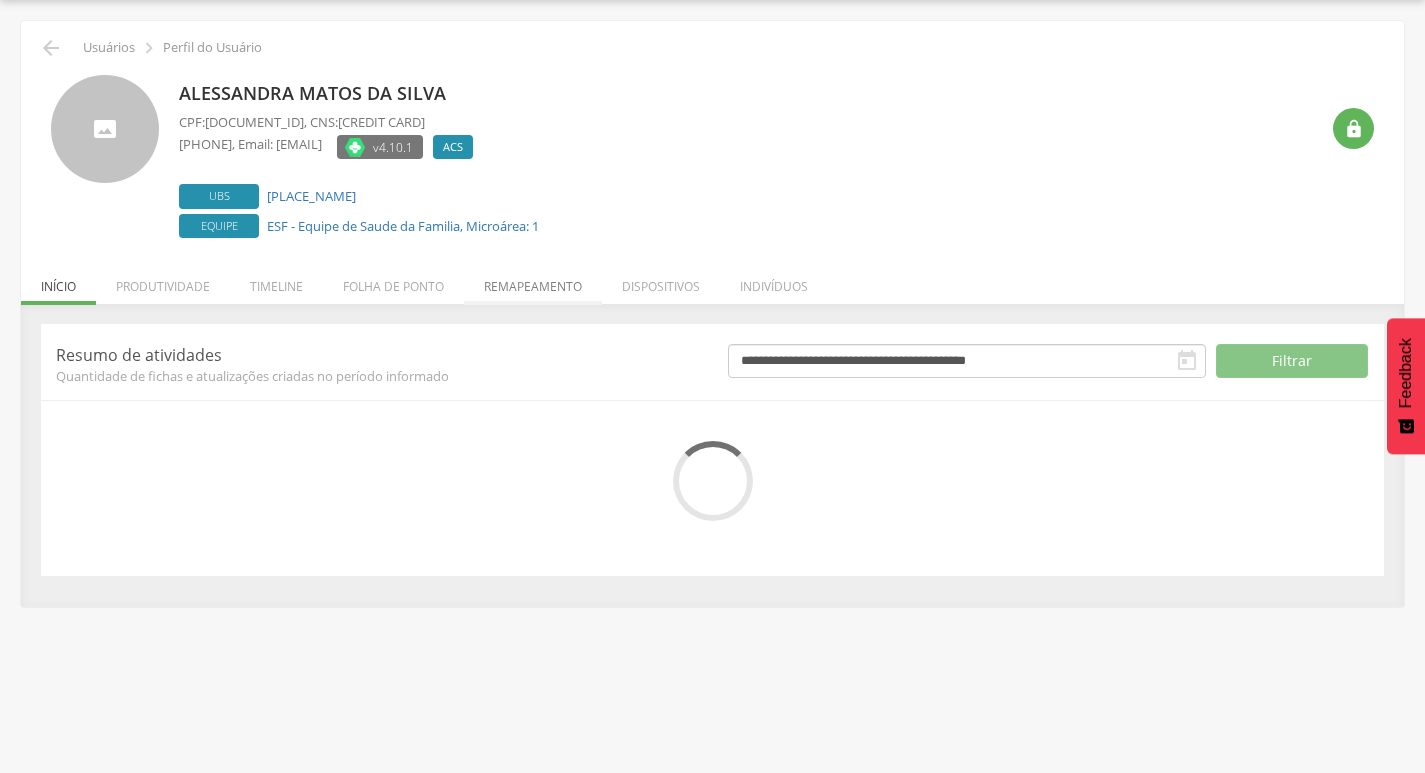 click on "Remapeamento" at bounding box center (533, 281) 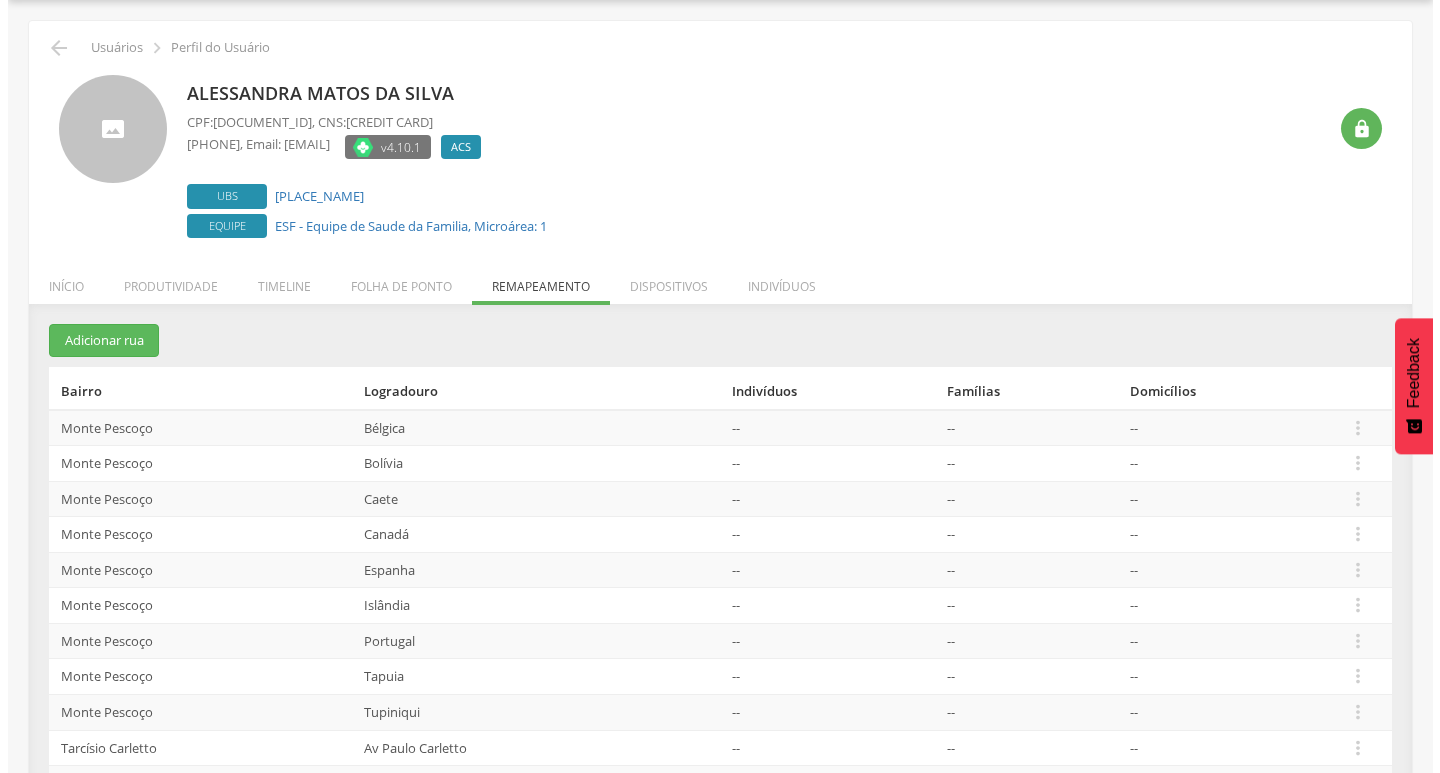 scroll, scrollTop: 193, scrollLeft: 0, axis: vertical 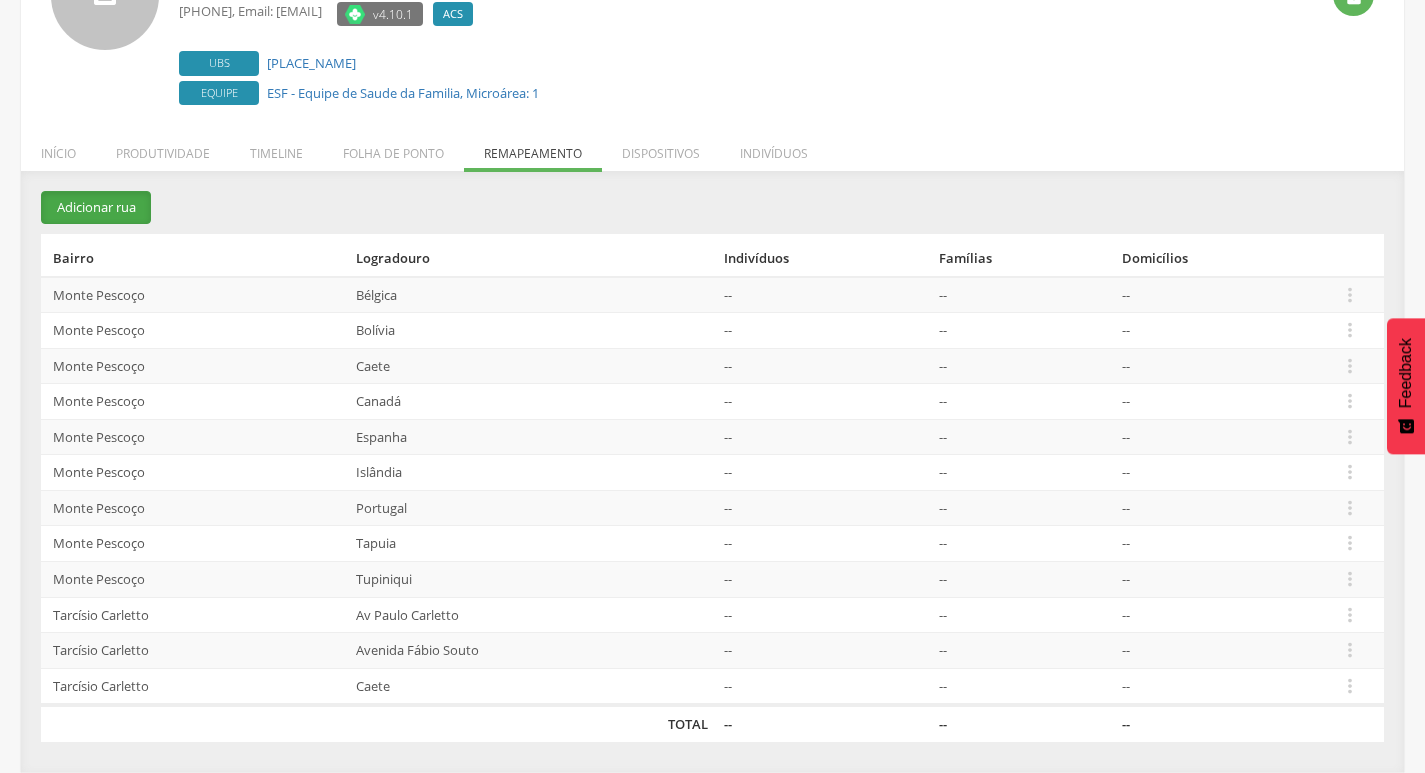 click on "Adicionar rua" at bounding box center (96, 207) 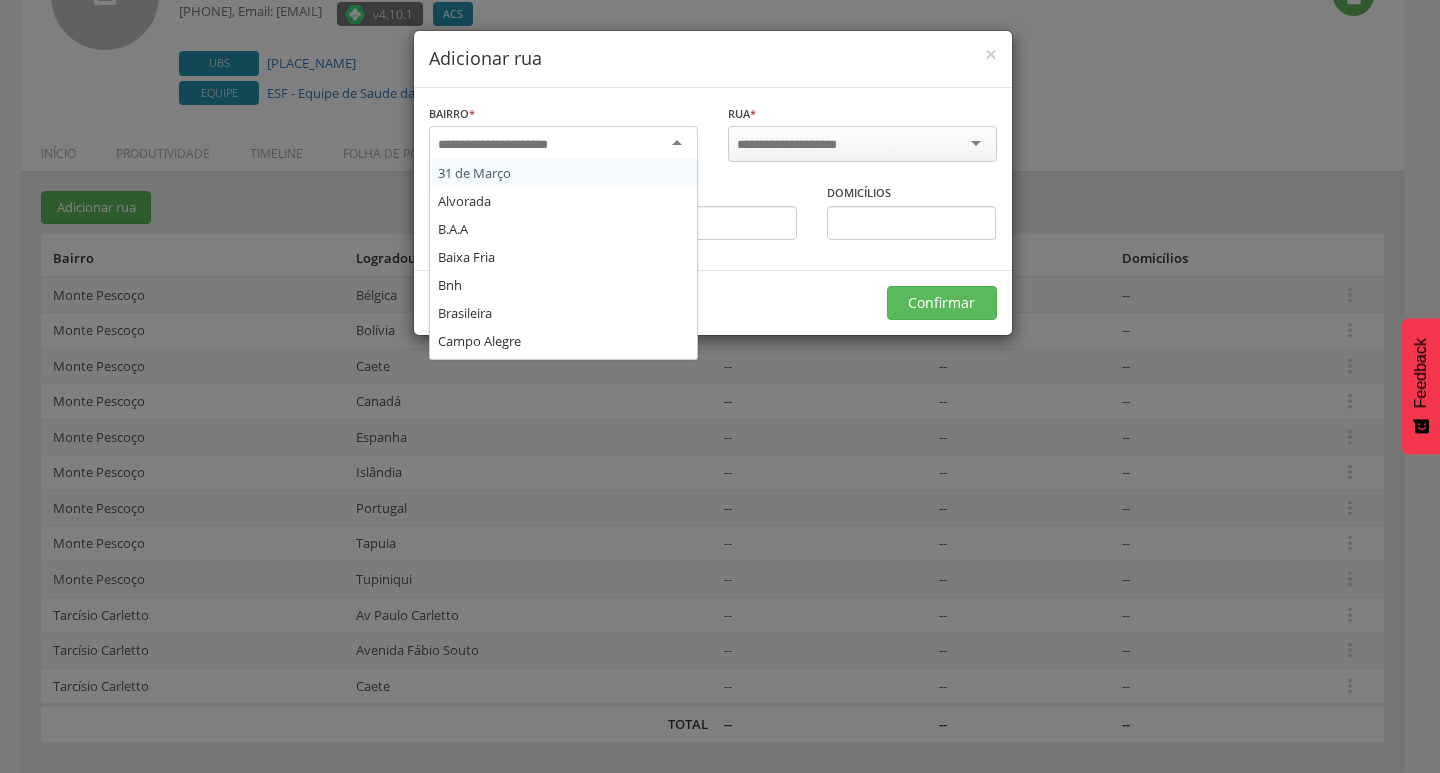 click at bounding box center (506, 145) 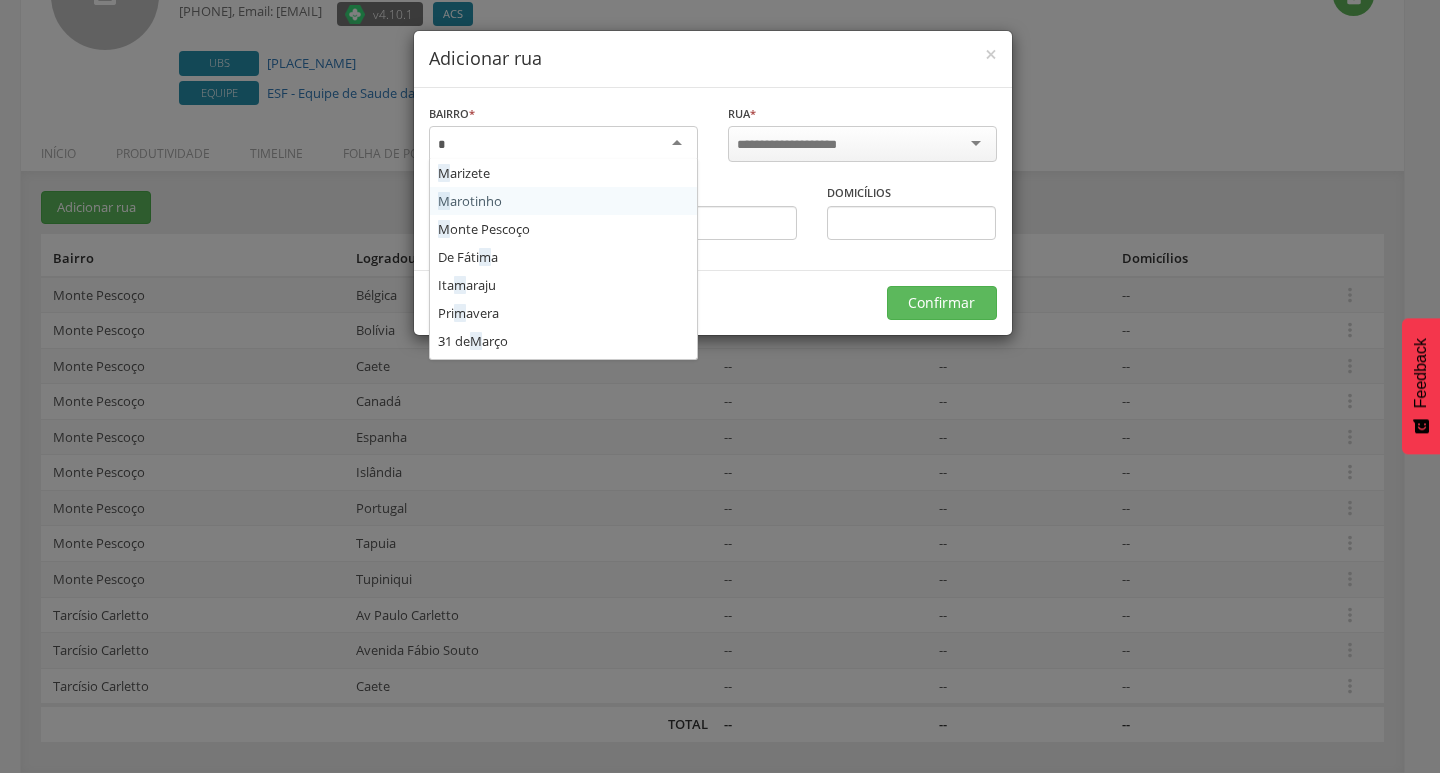 type on "**" 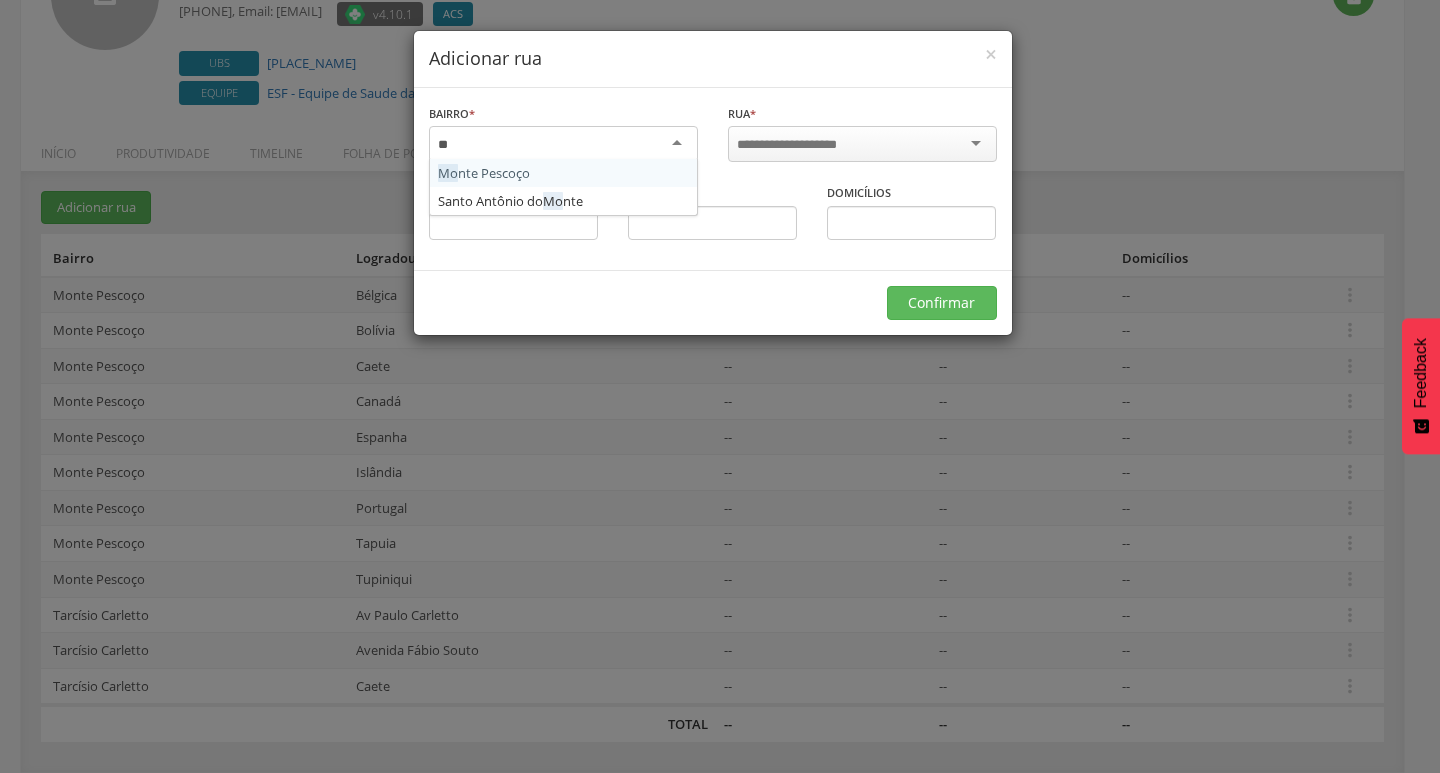 type 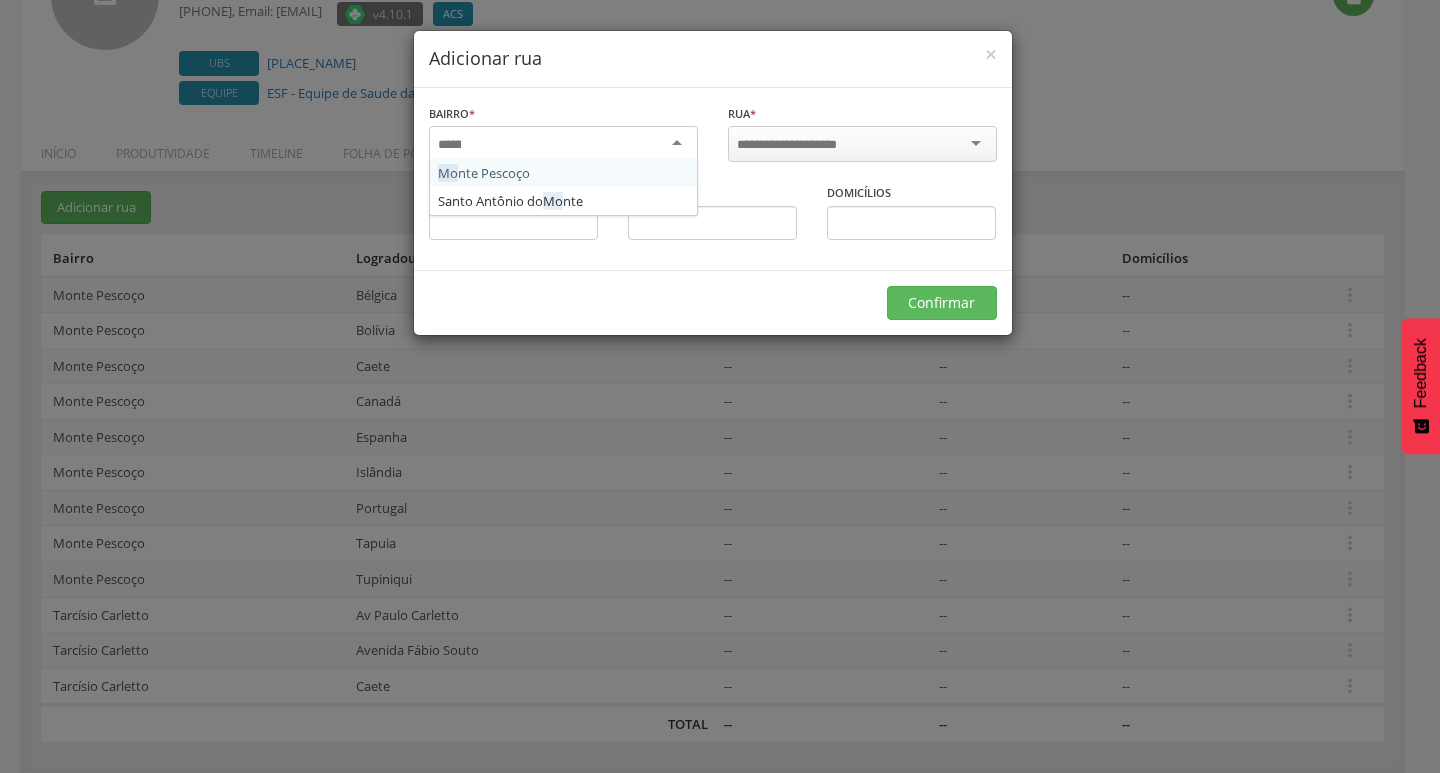 scroll, scrollTop: 0, scrollLeft: 0, axis: both 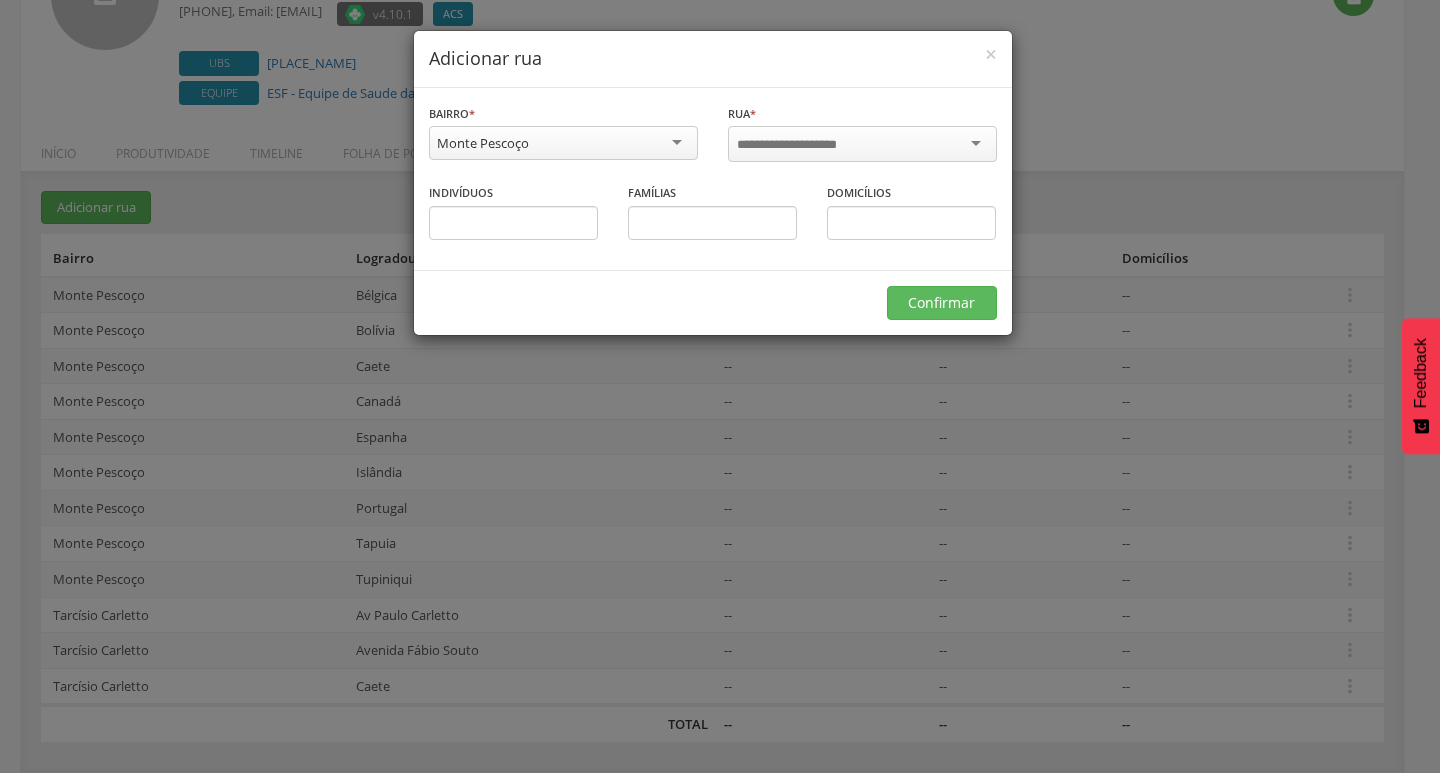 click at bounding box center (800, 145) 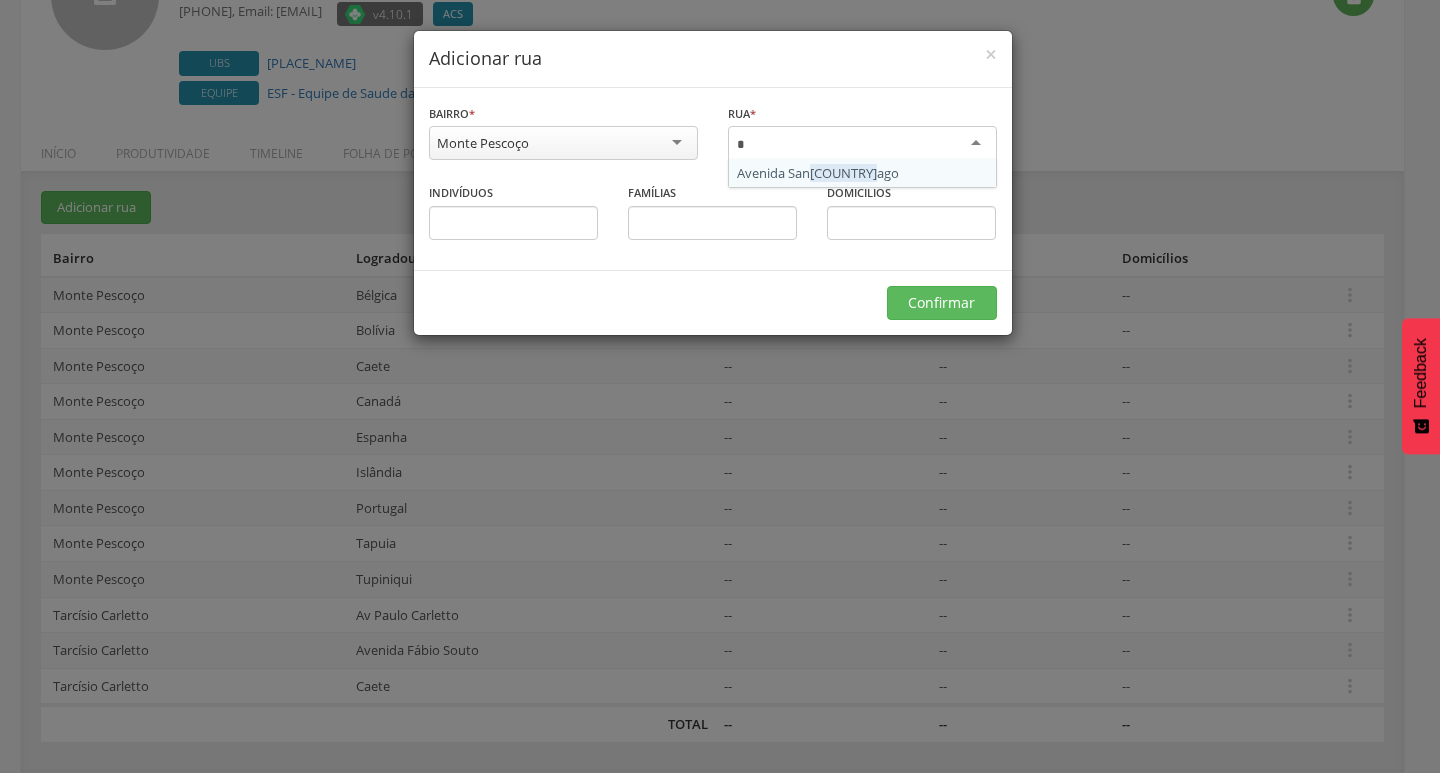 scroll, scrollTop: 24, scrollLeft: 0, axis: vertical 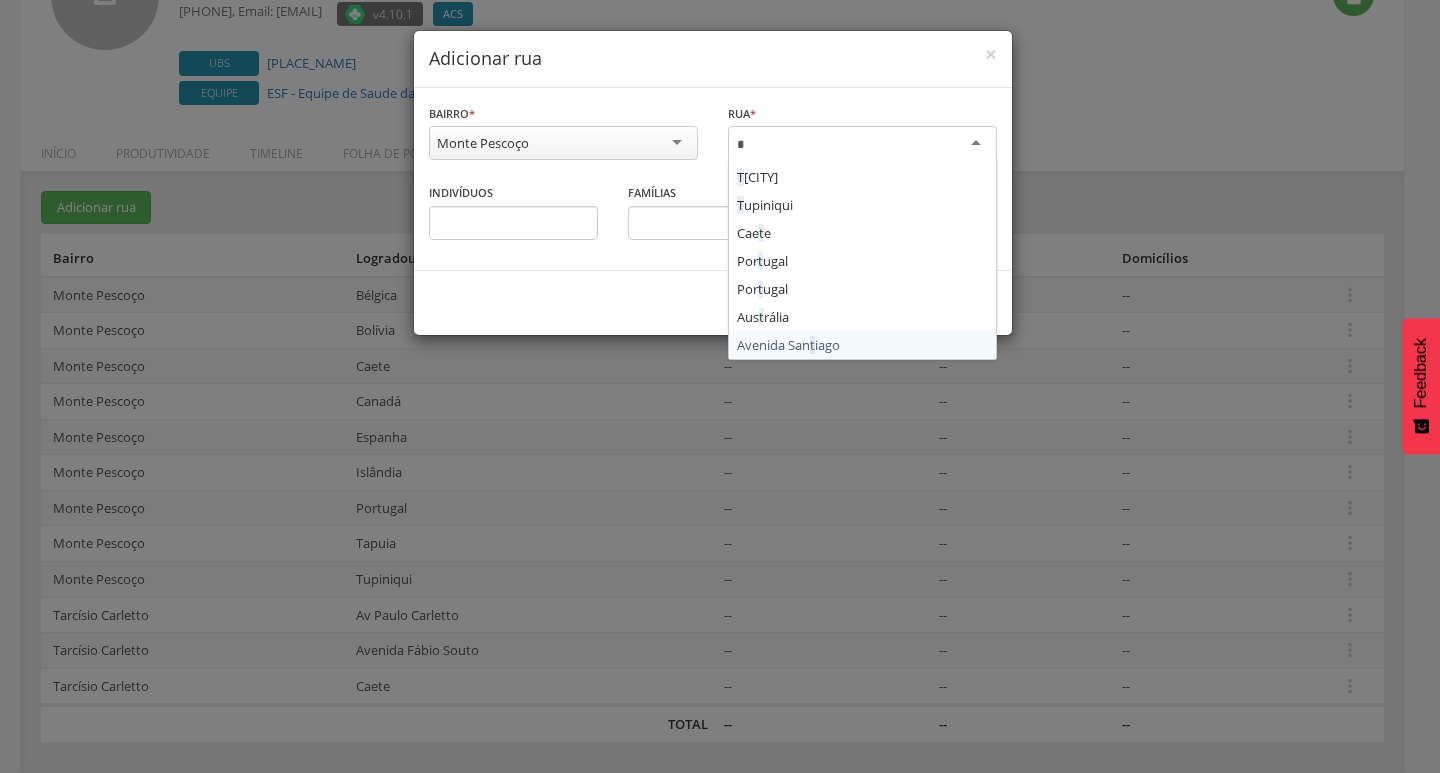 type on "**" 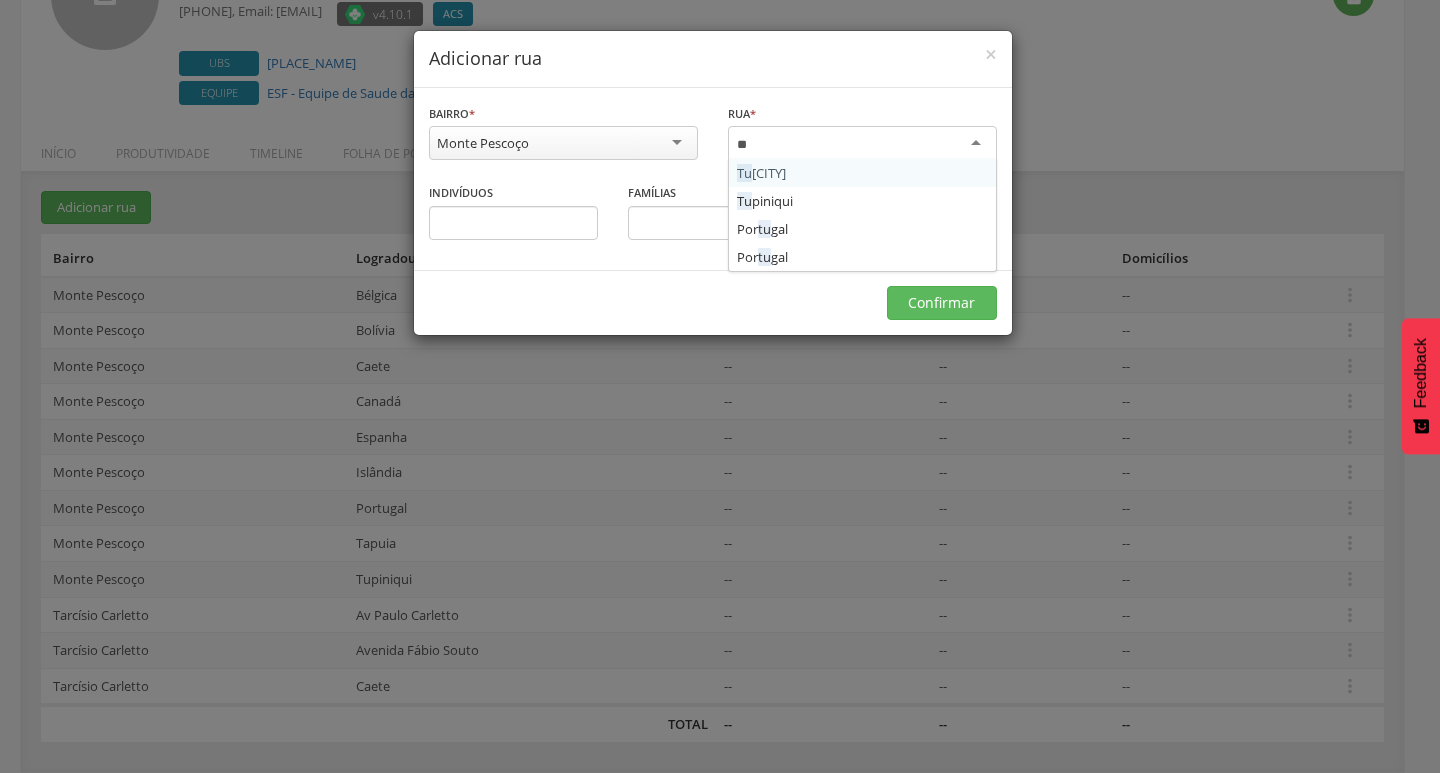 scroll, scrollTop: 0, scrollLeft: 0, axis: both 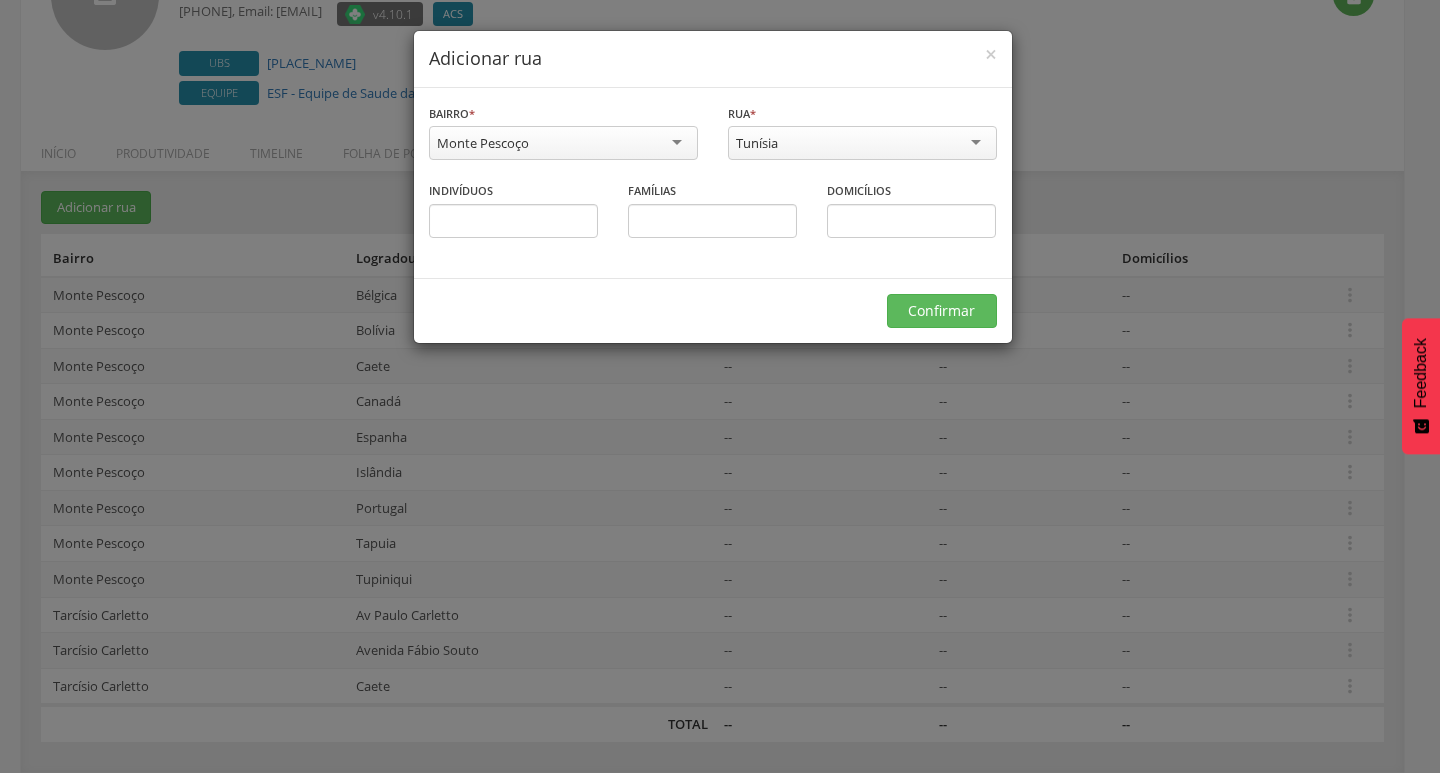 click on "Confirmar" at bounding box center (713, 310) 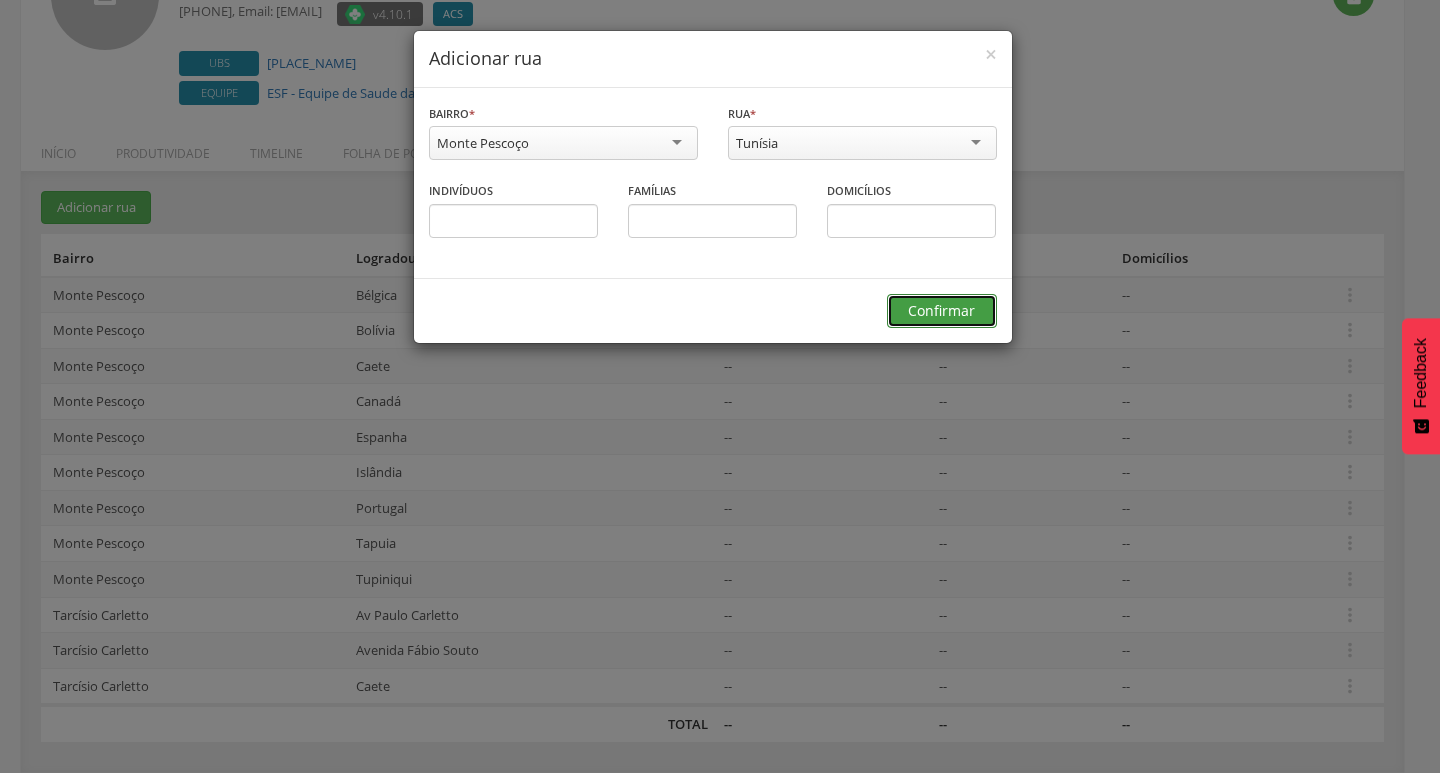 click on "Confirmar" at bounding box center (942, 311) 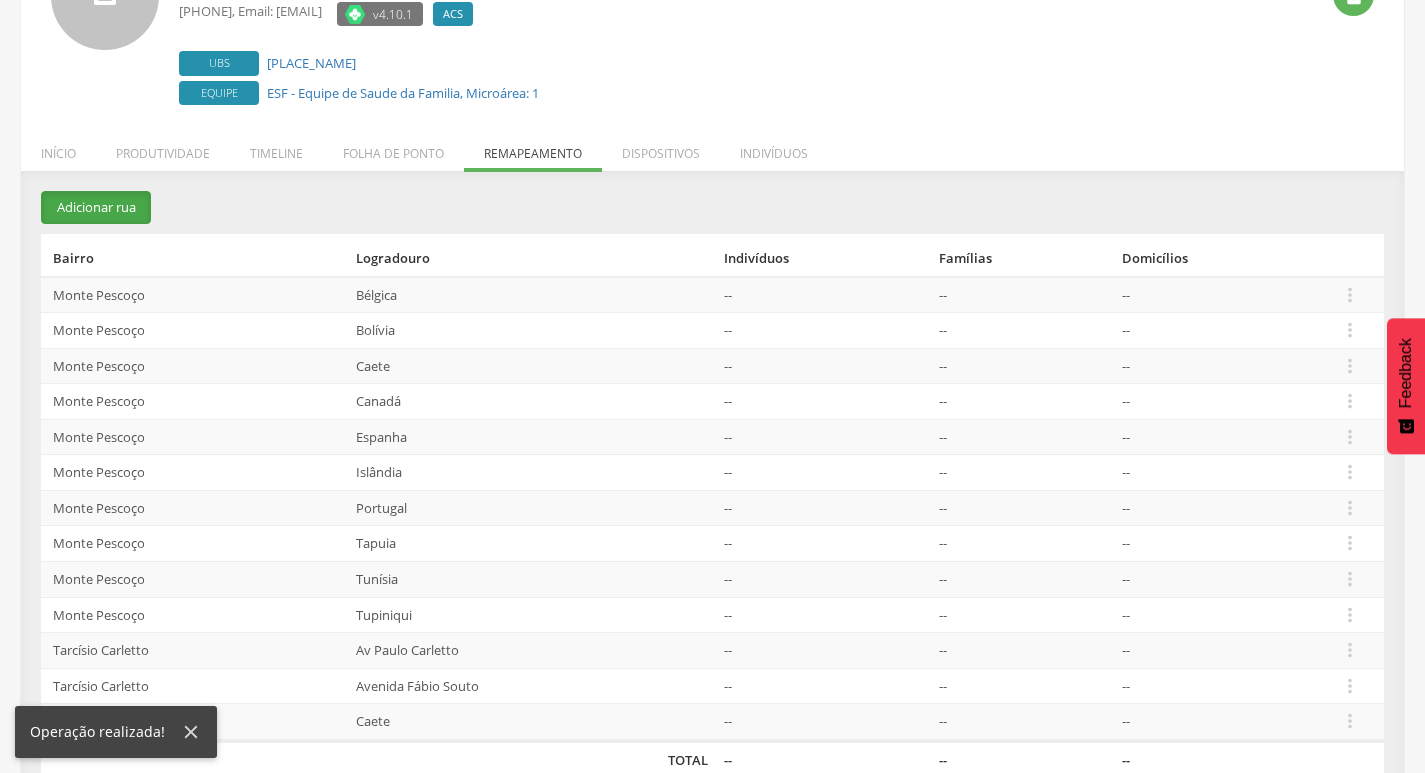 click on "Adicionar rua" at bounding box center (96, 207) 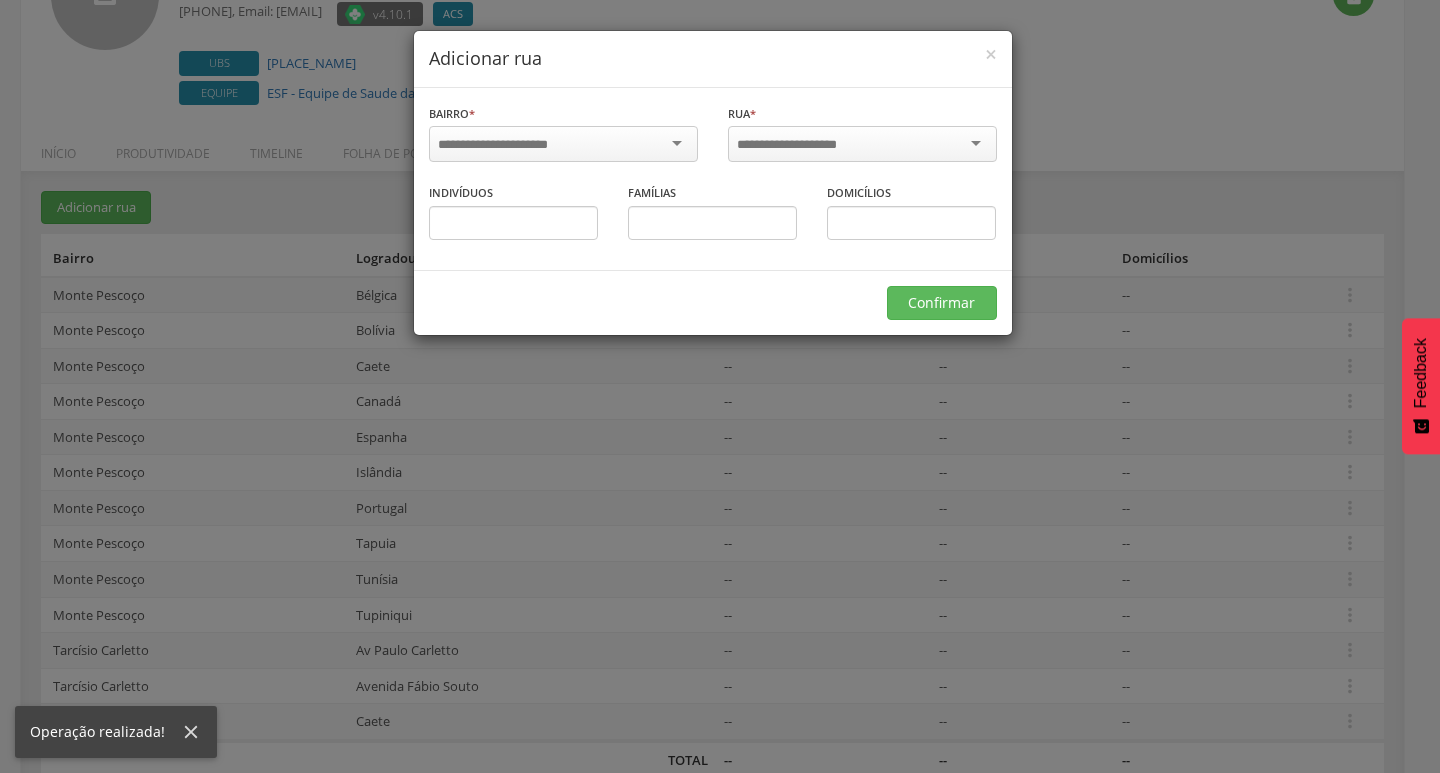 click at bounding box center [506, 145] 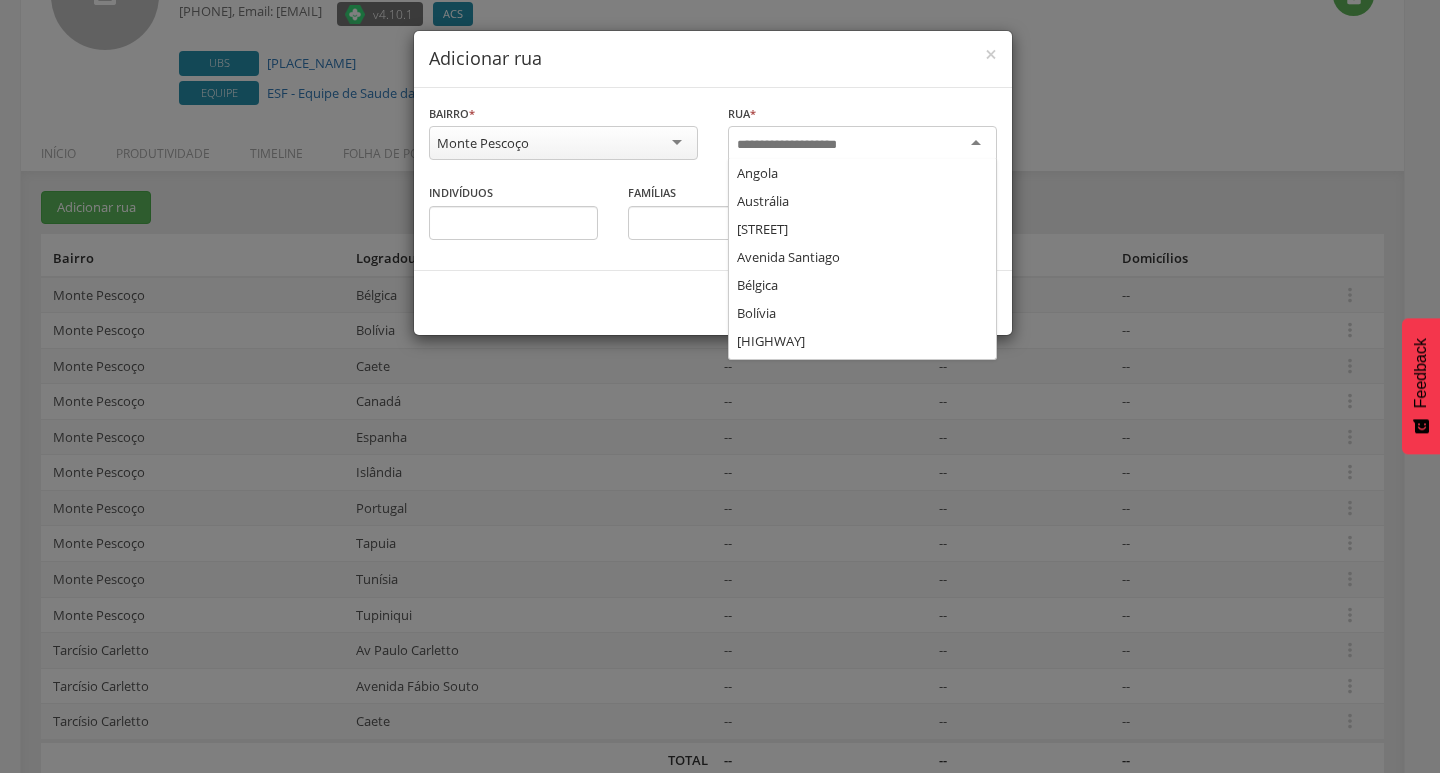 click at bounding box center [800, 145] 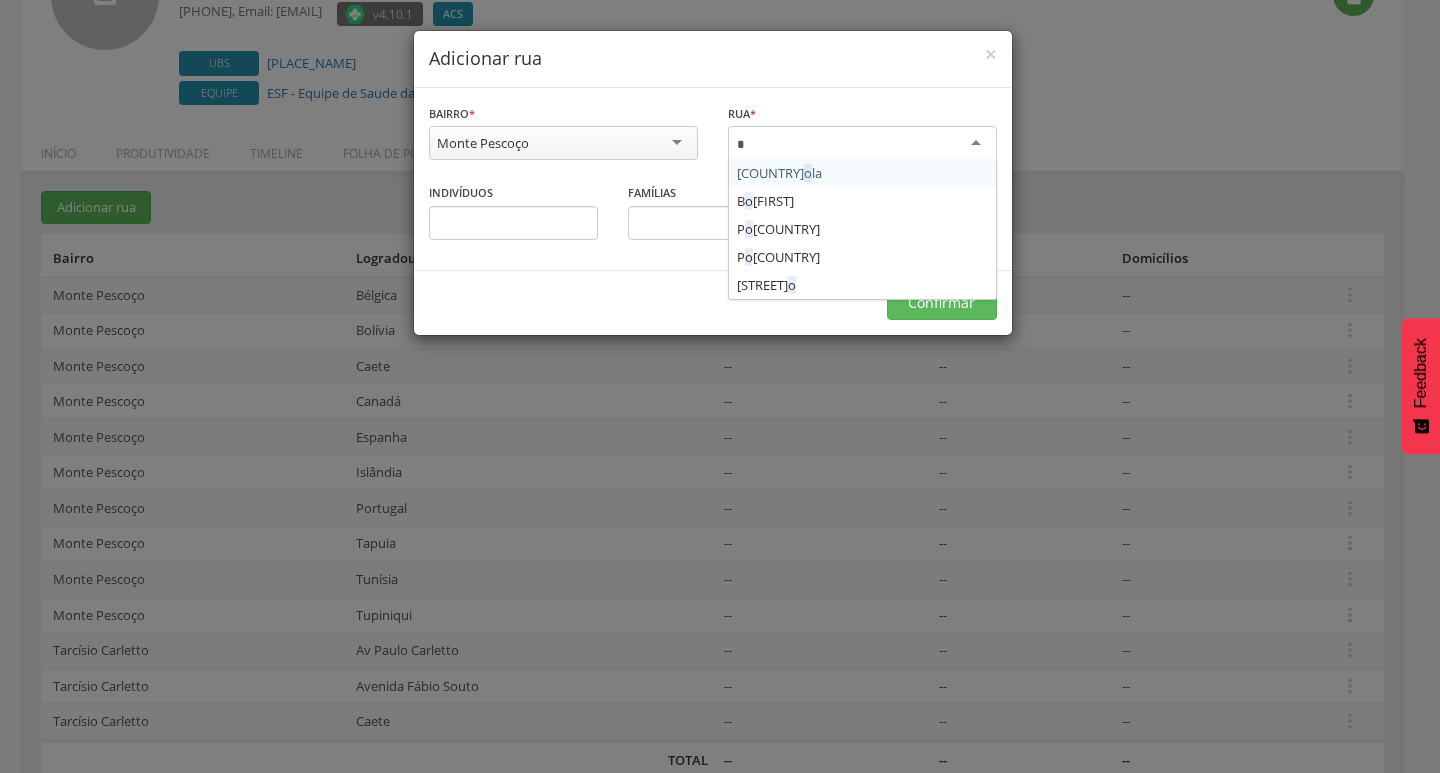 scroll, scrollTop: 0, scrollLeft: 0, axis: both 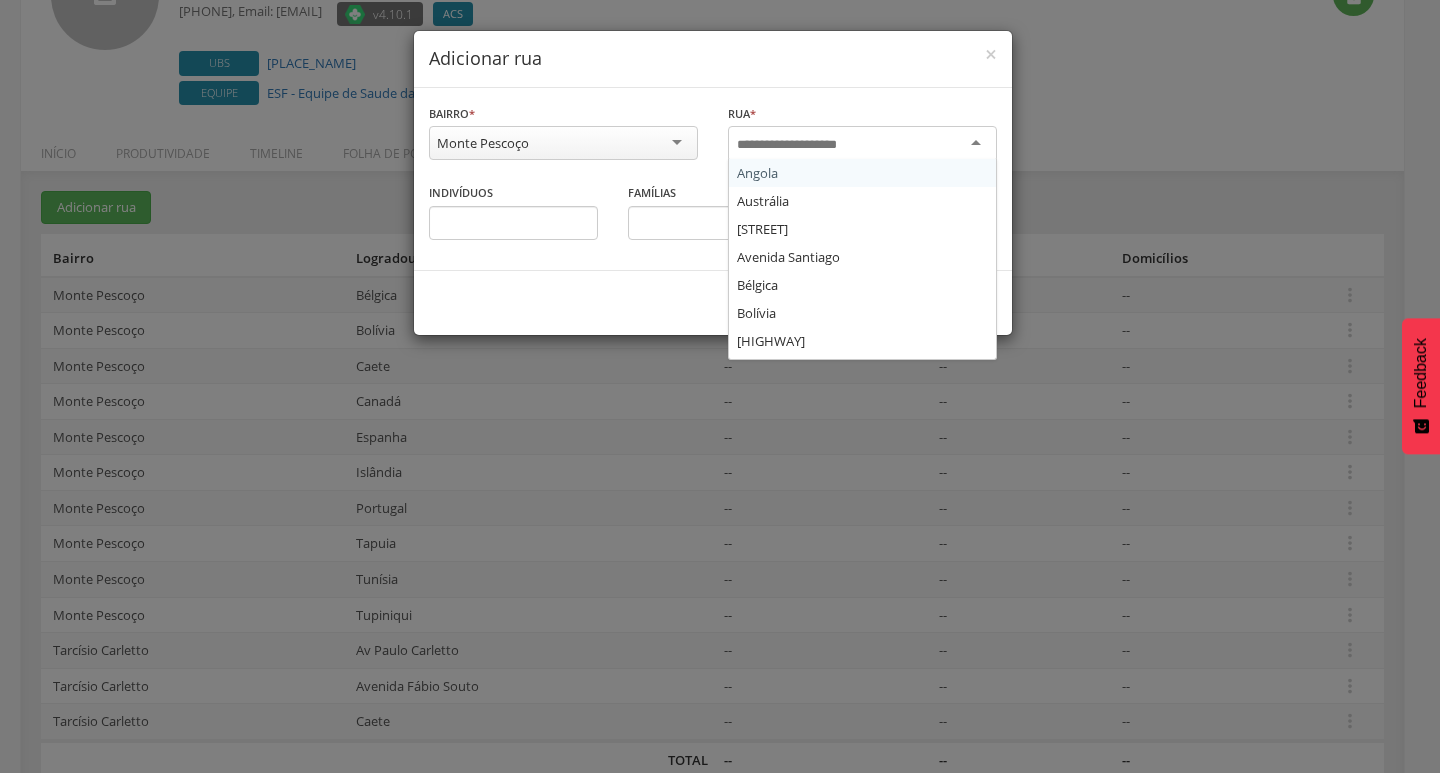 type on "*" 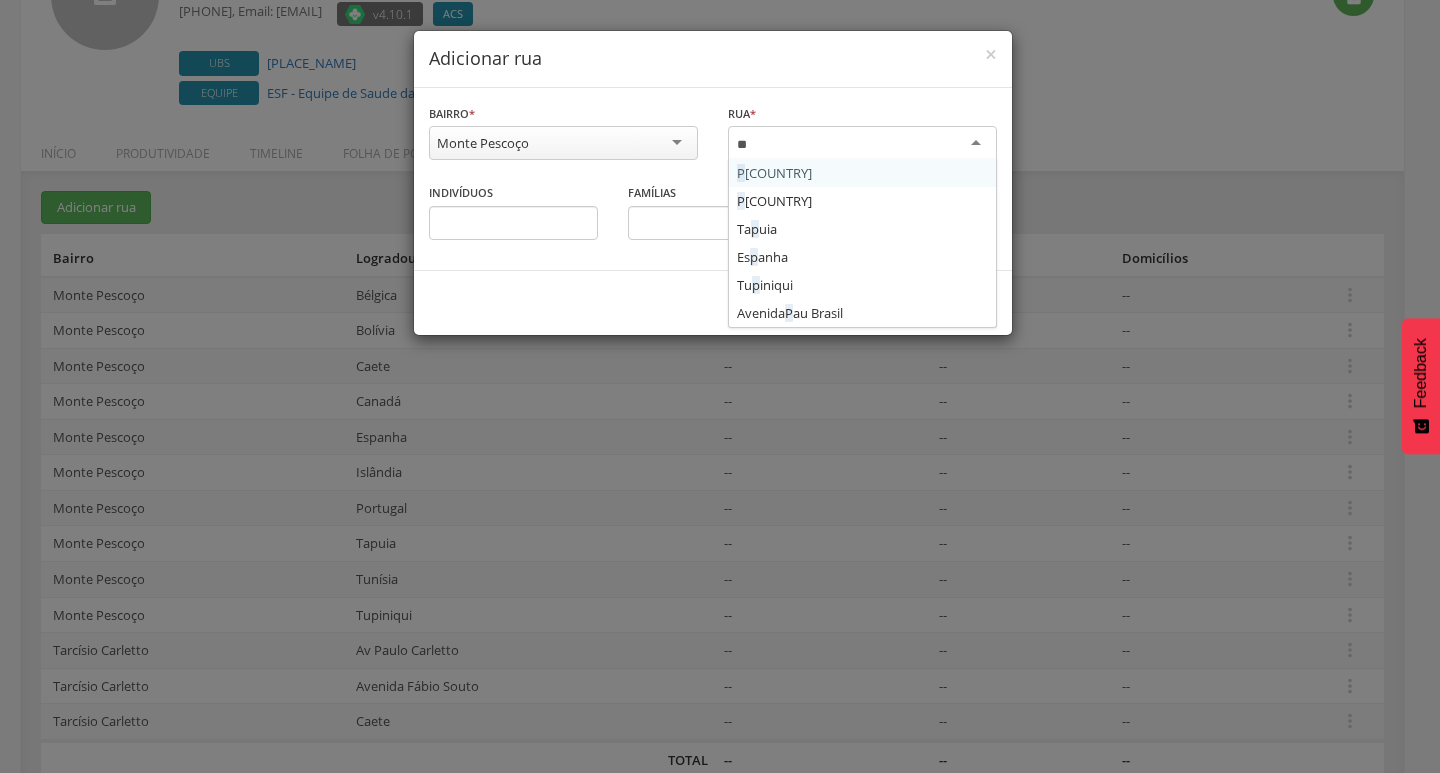 type on "***" 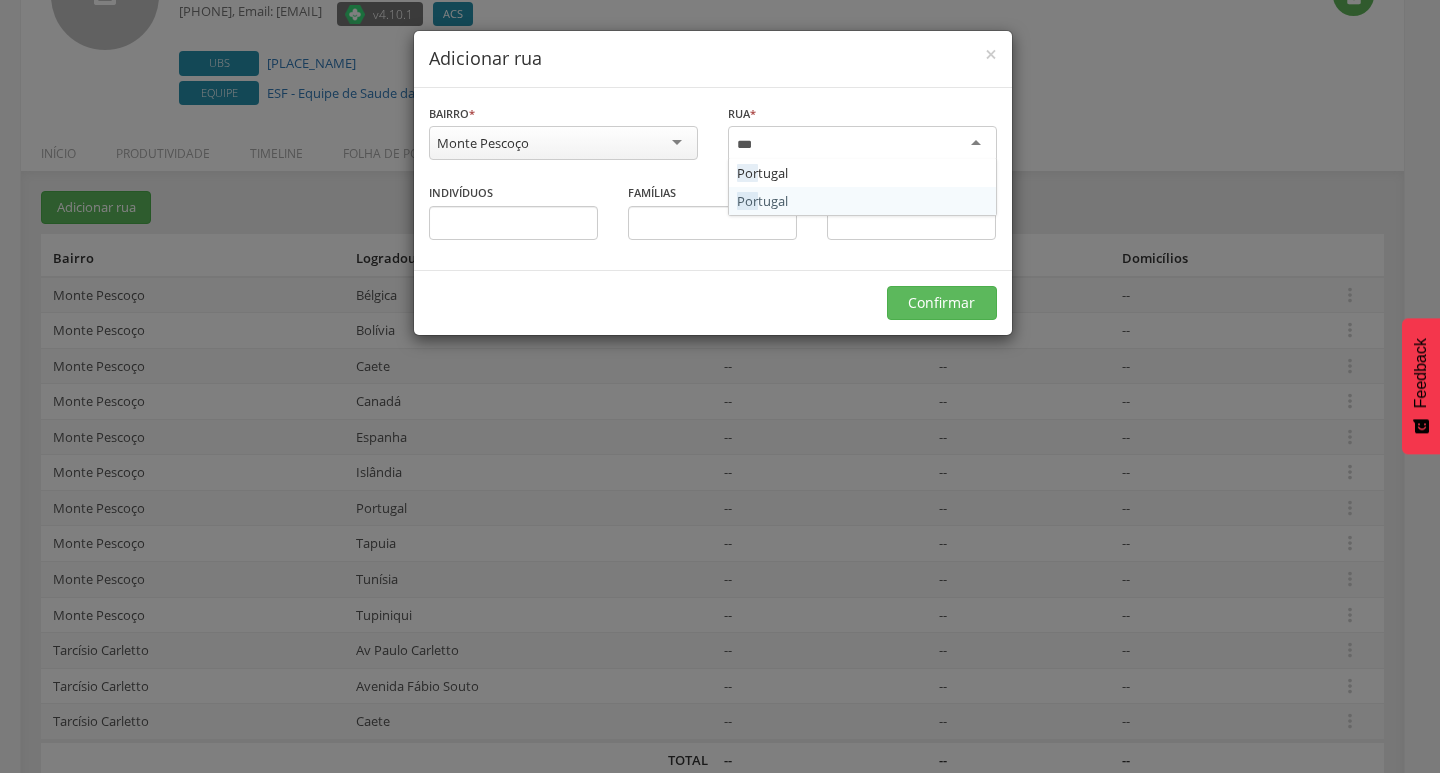 type 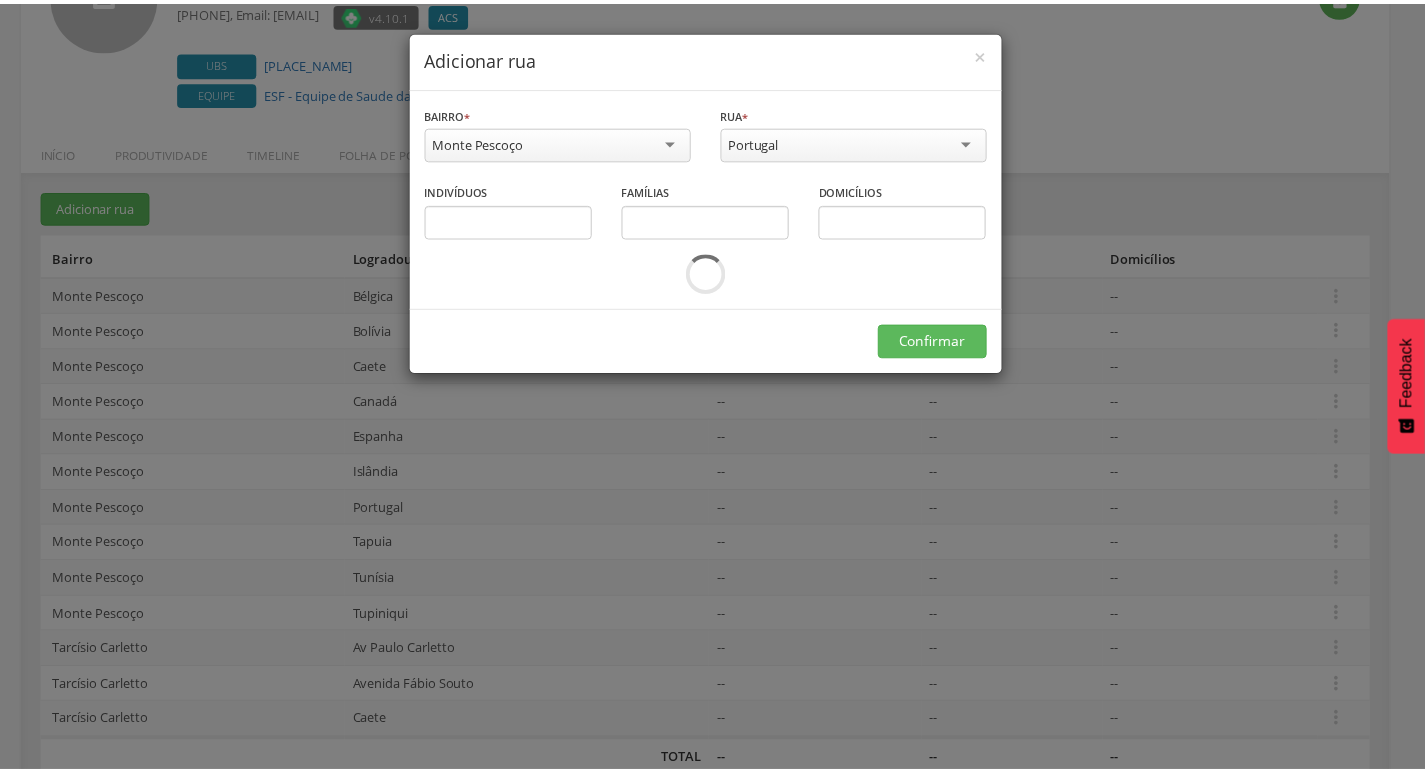 scroll, scrollTop: 0, scrollLeft: 0, axis: both 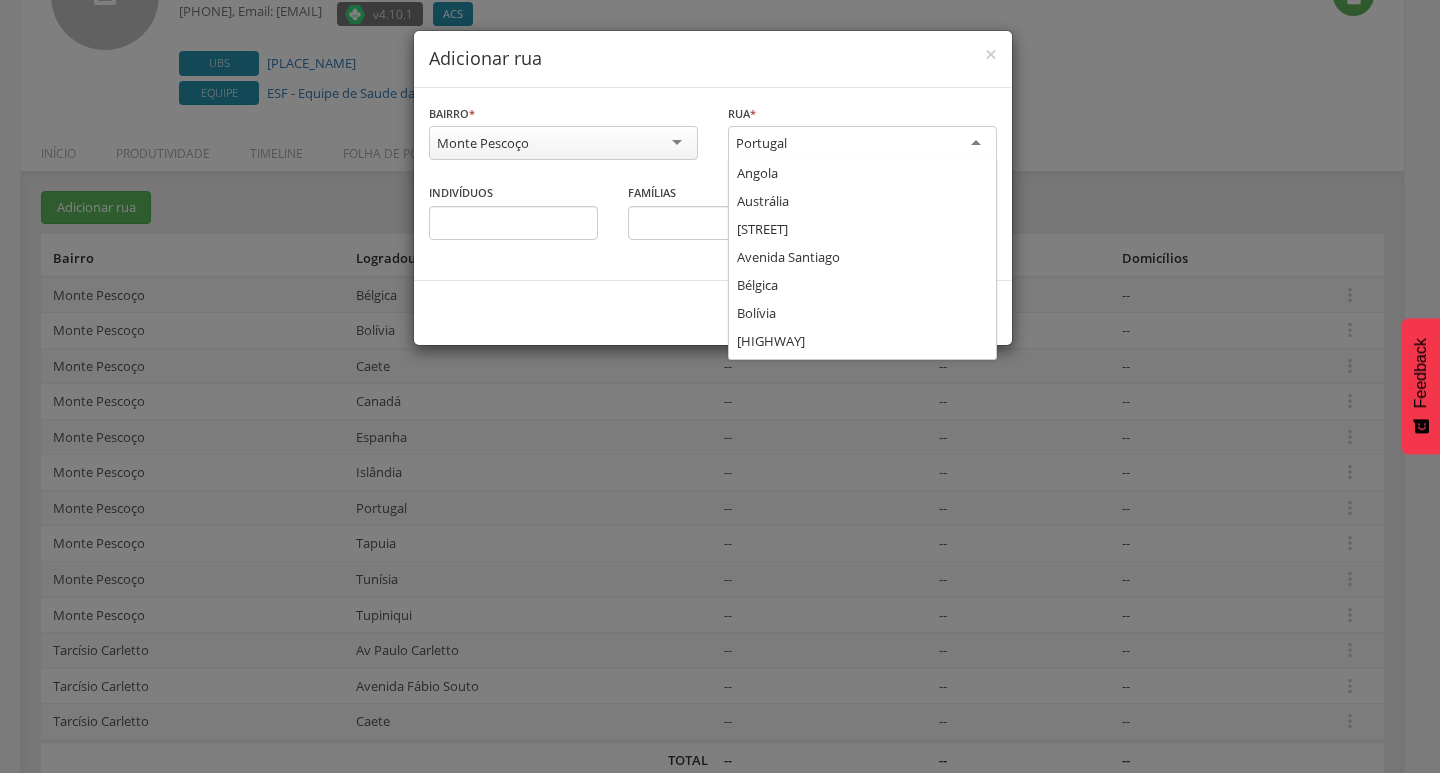 click on "Portugal" at bounding box center (761, 143) 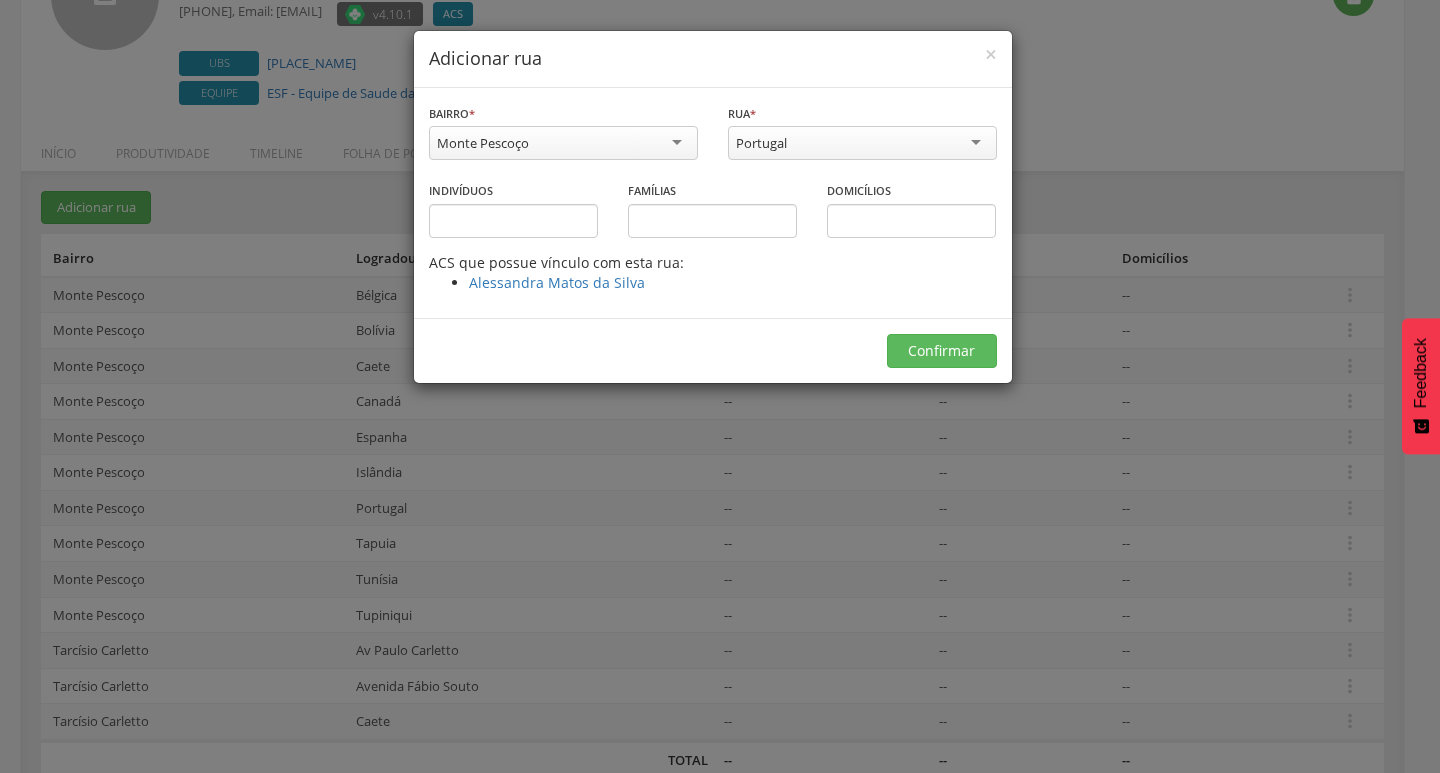 click on "**********" at bounding box center [720, 386] 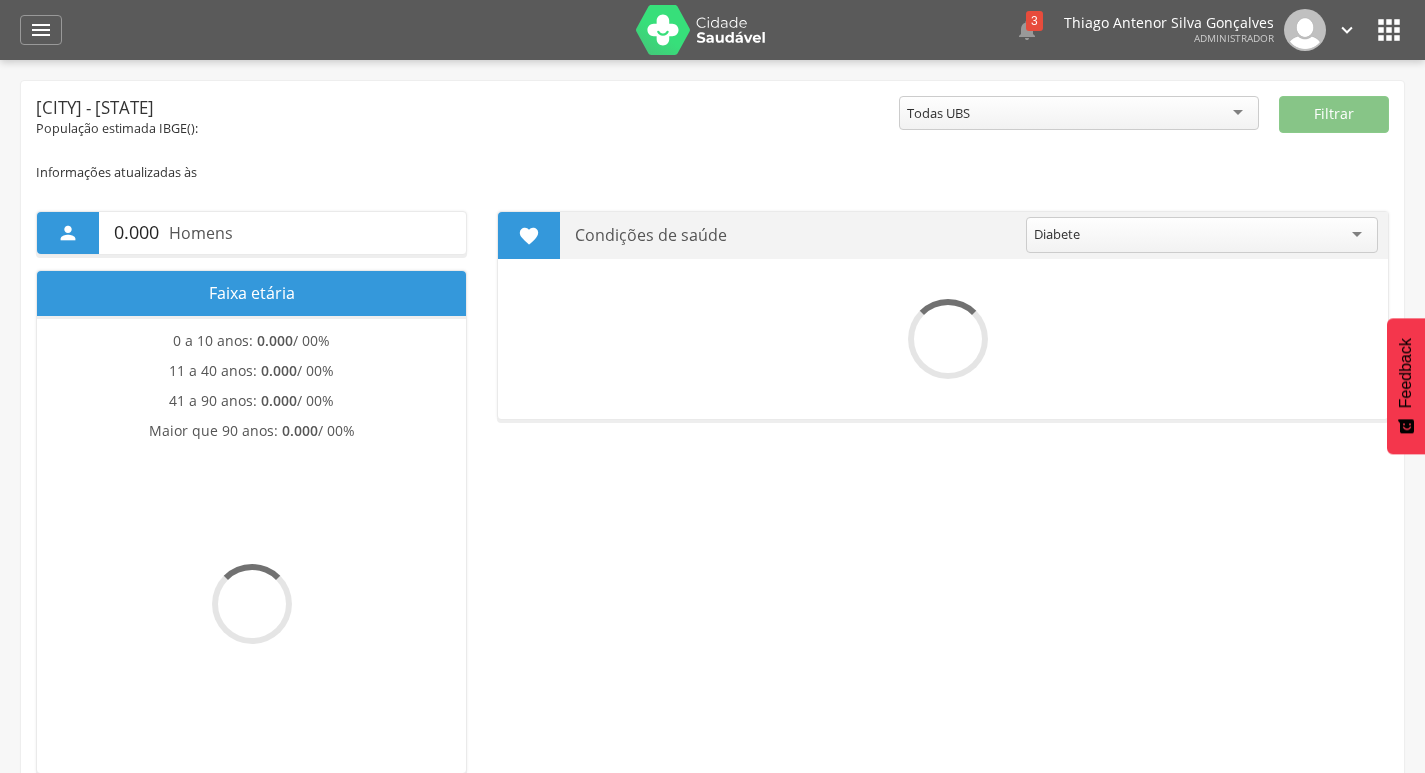 click on "" at bounding box center [1389, 30] 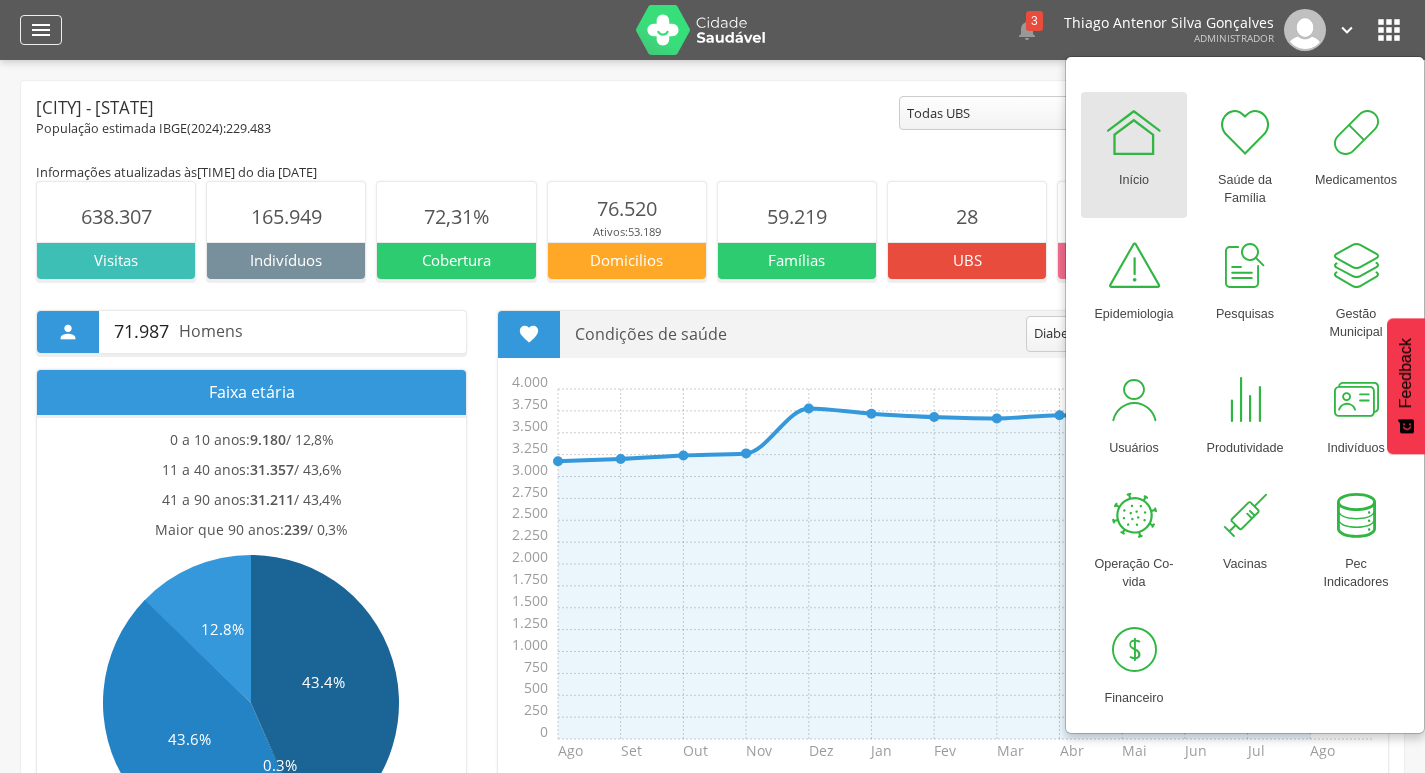 click on "" at bounding box center (41, 30) 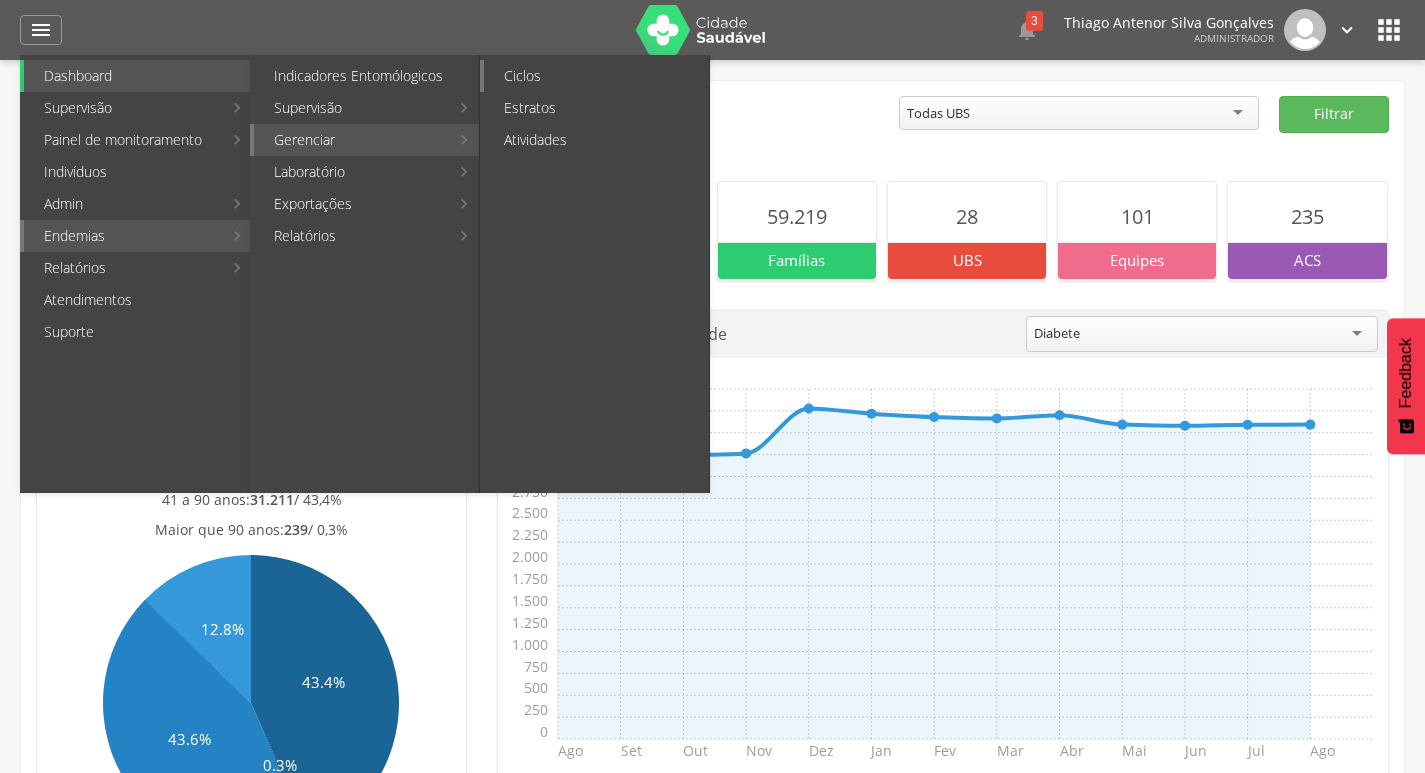 click on "Ciclos" at bounding box center (596, 76) 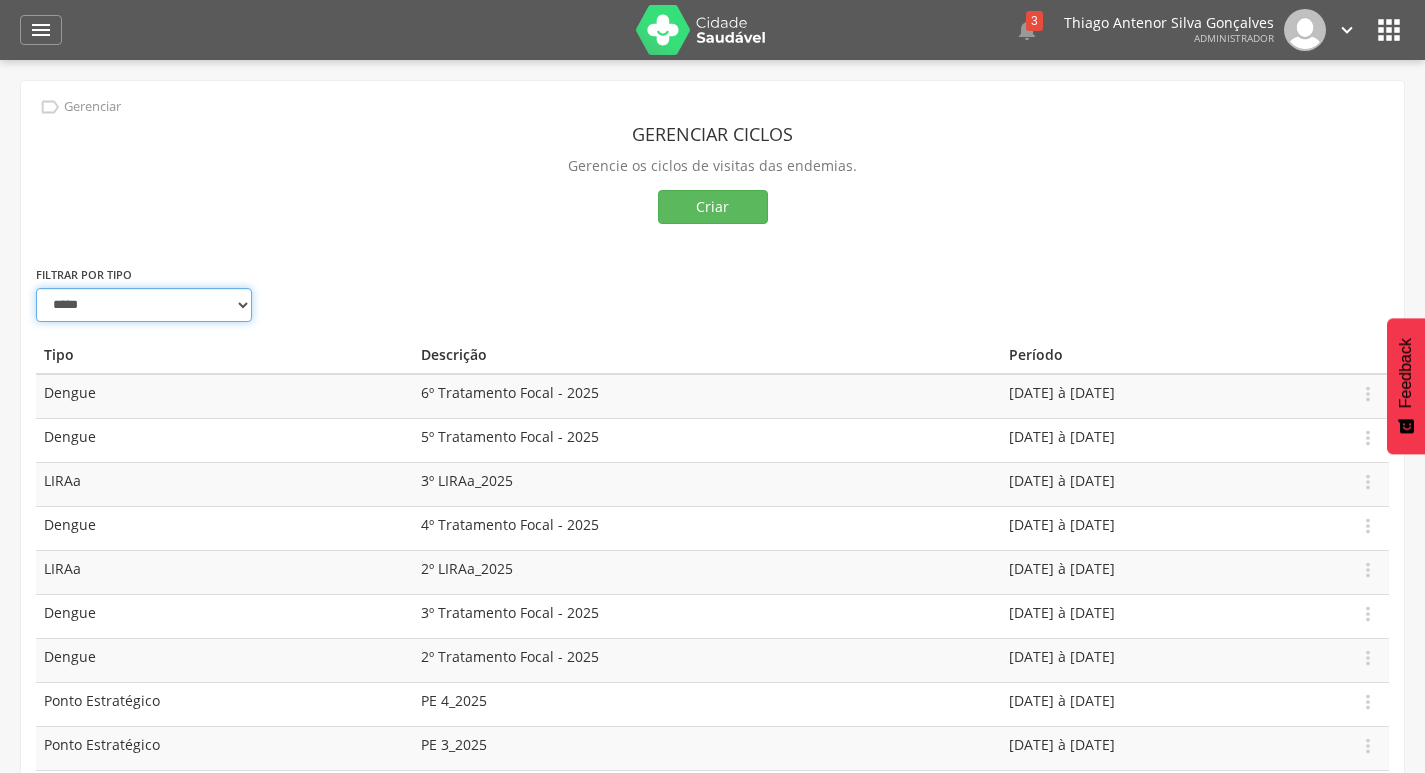 click on "**********" at bounding box center [144, 305] 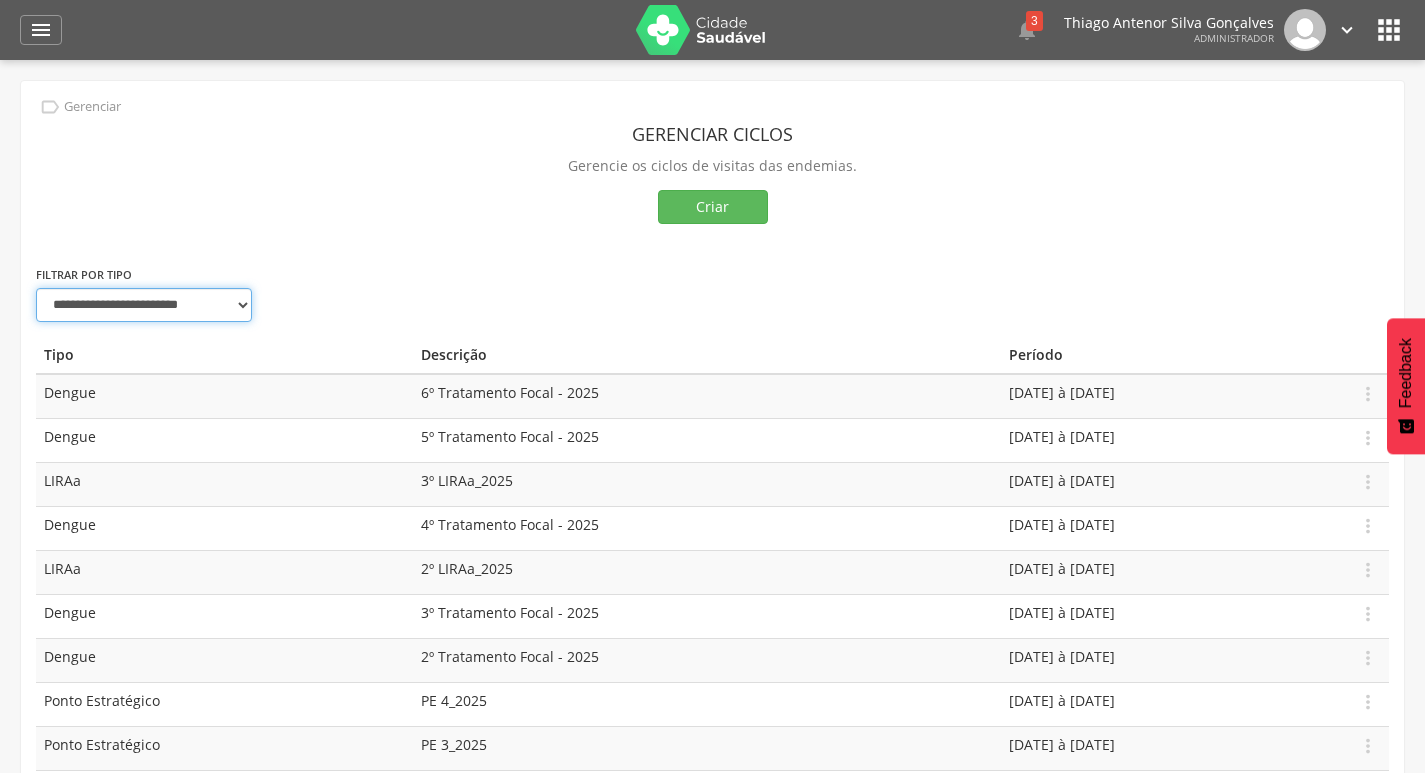click on "**********" at bounding box center (144, 305) 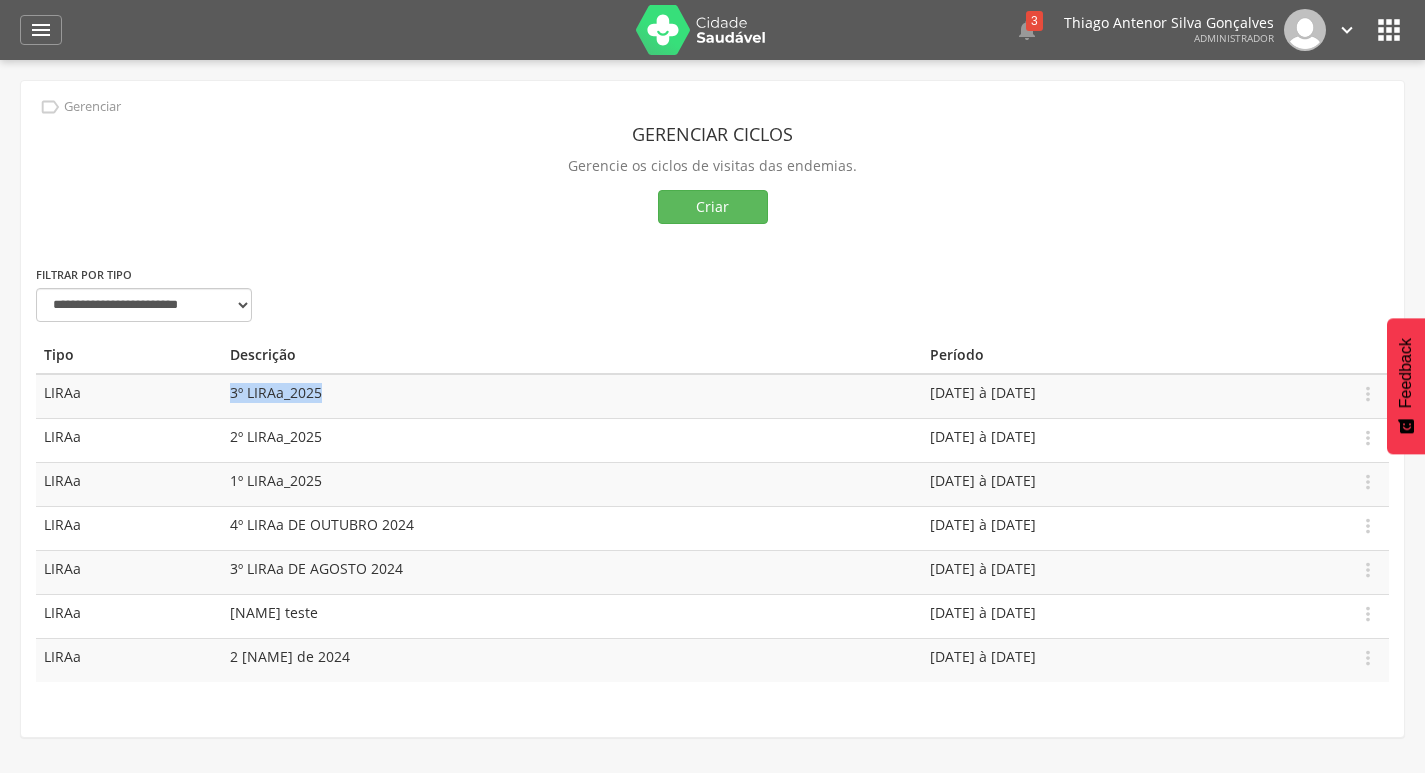 drag, startPoint x: 301, startPoint y: 388, endPoint x: 203, endPoint y: 394, distance: 98.1835 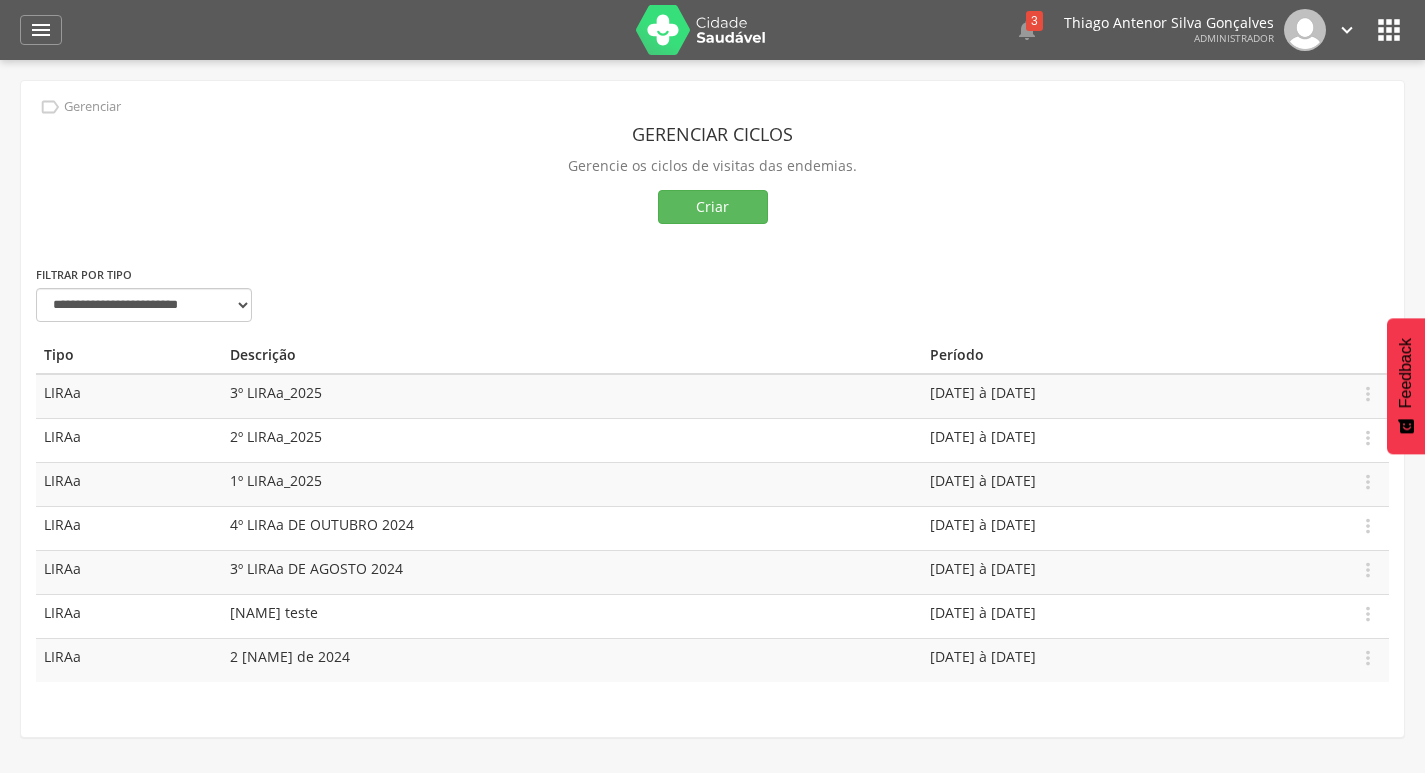 click on "Período" at bounding box center (1135, 355) 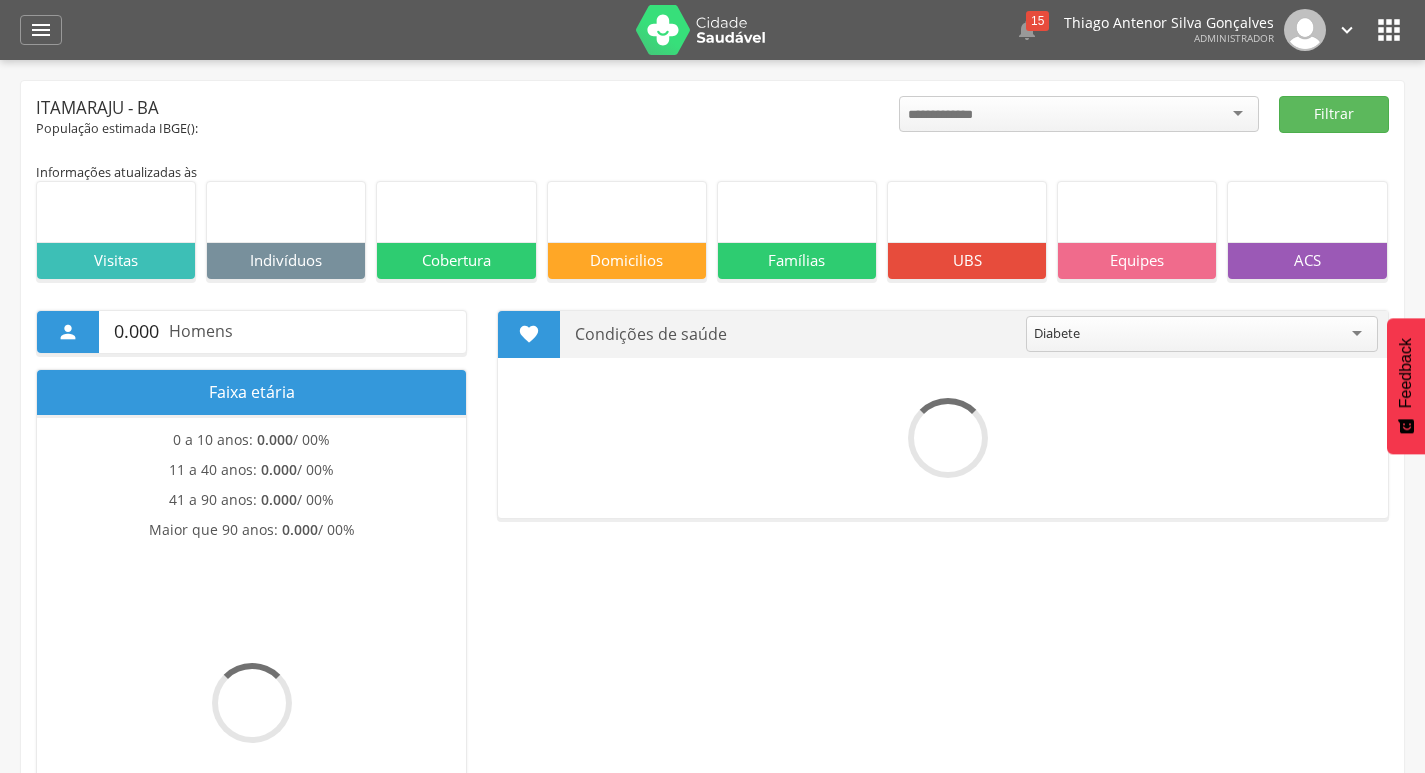 scroll, scrollTop: 0, scrollLeft: 0, axis: both 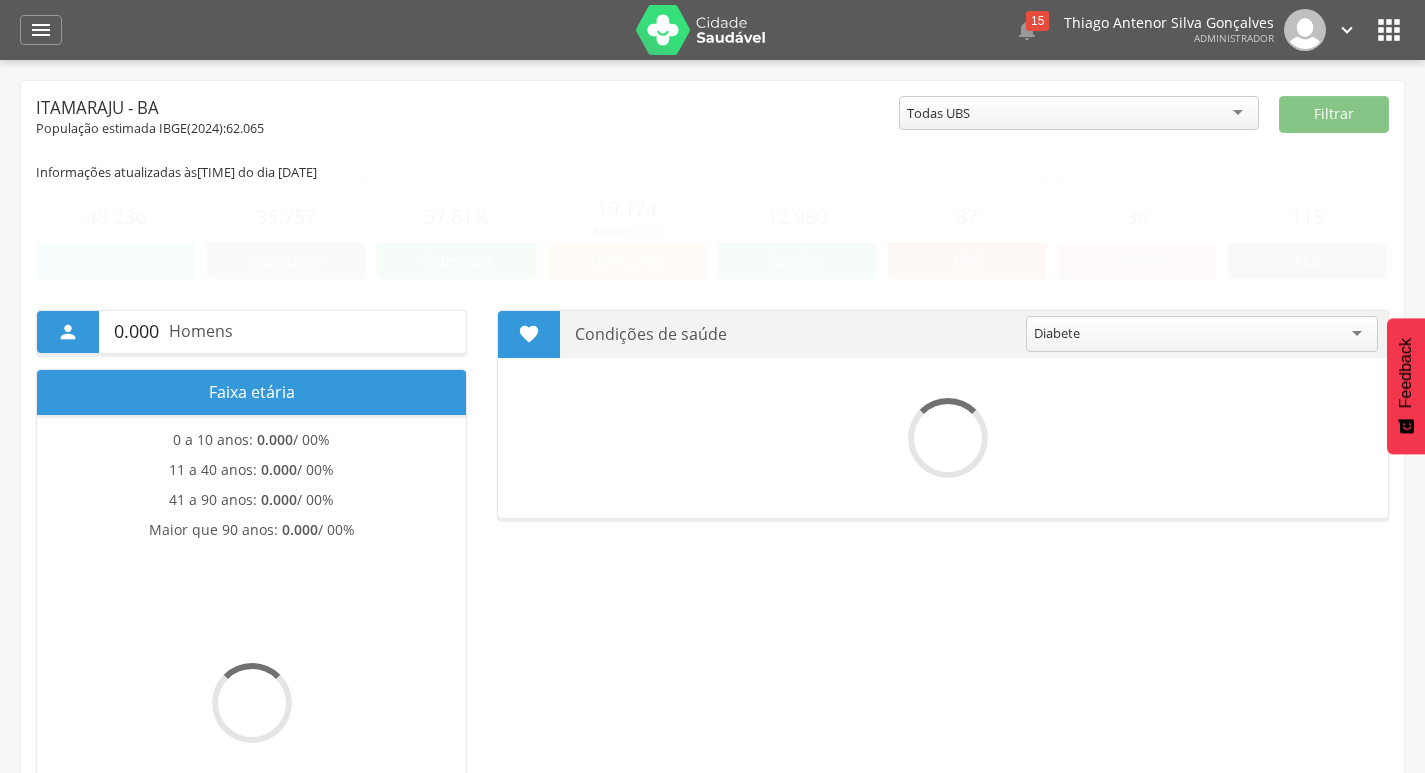 click on "[FIRST] [LAST] [LAST]
[NUMBER]
Lorem ipsum dolor  sit amet,  sed do eiusmod  tempor incididunt ut labore et dolore magna aliqua. Lorem ipsum dolor sit amet... [NUMBER] min
Lorem ipsum dolor  sit amet,  sed do eiusmod  tempor incididunt ut labore et dolore magna aliqua. [NUMBER] min
[FIRST] [LAST] [LAST]
Administrador
Configurações
Sair
" at bounding box center [743, 30] 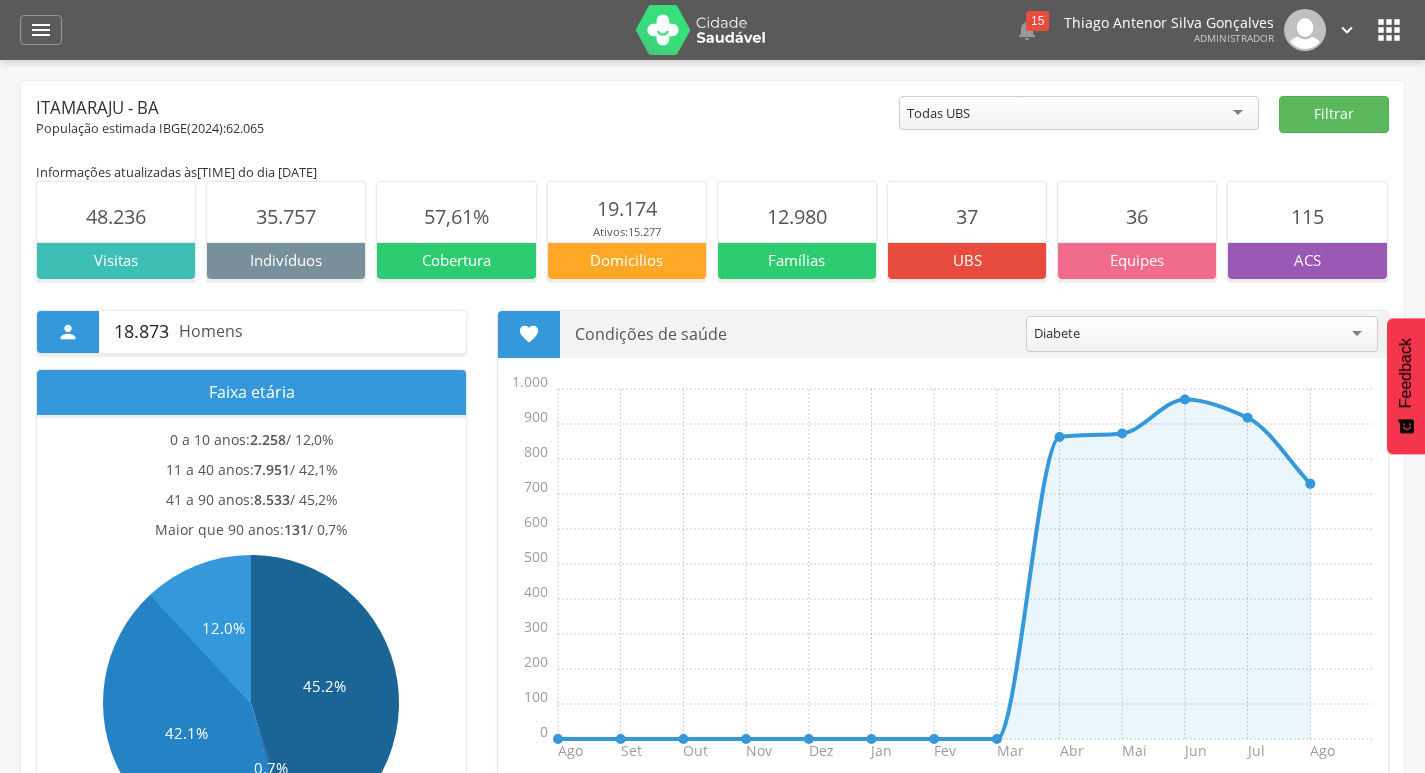 click on "" at bounding box center (1389, 30) 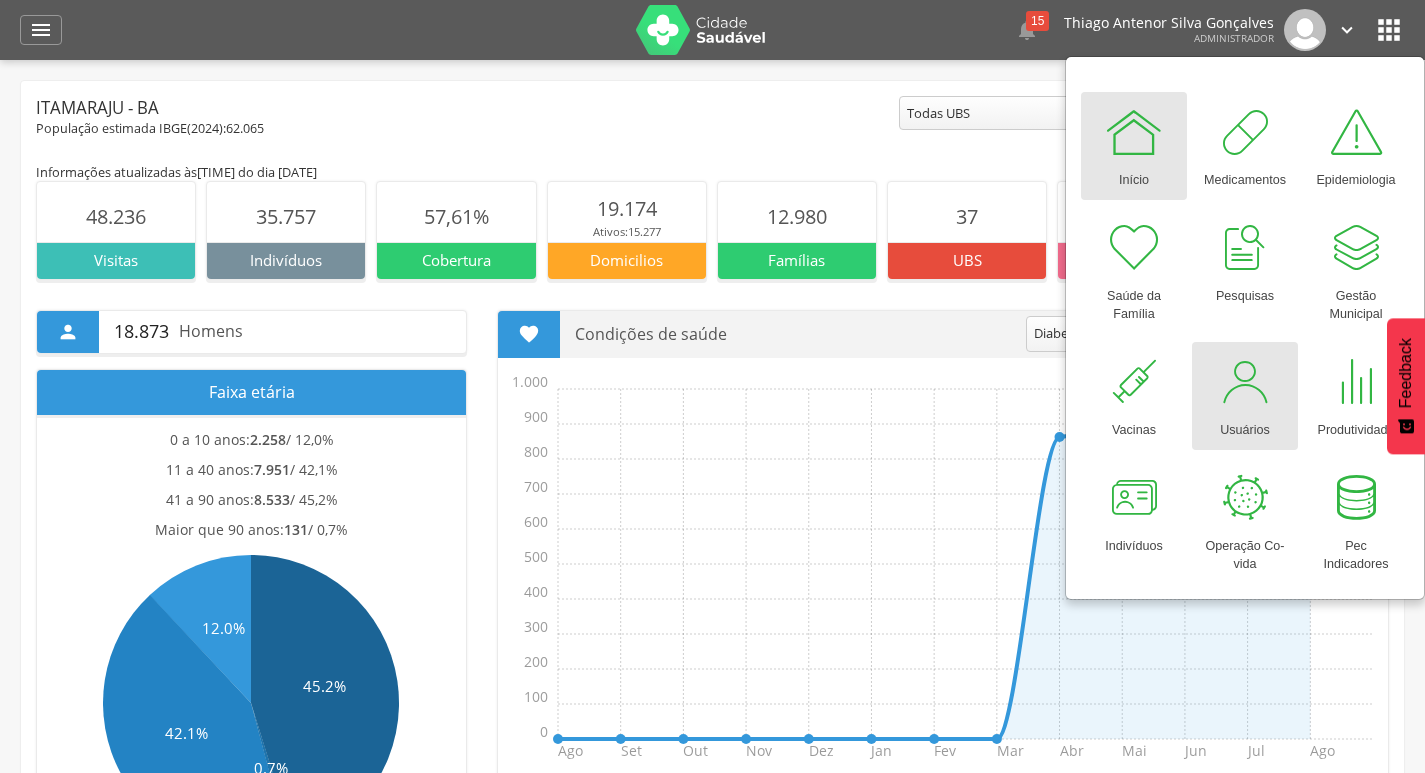 click at bounding box center [1245, 382] 